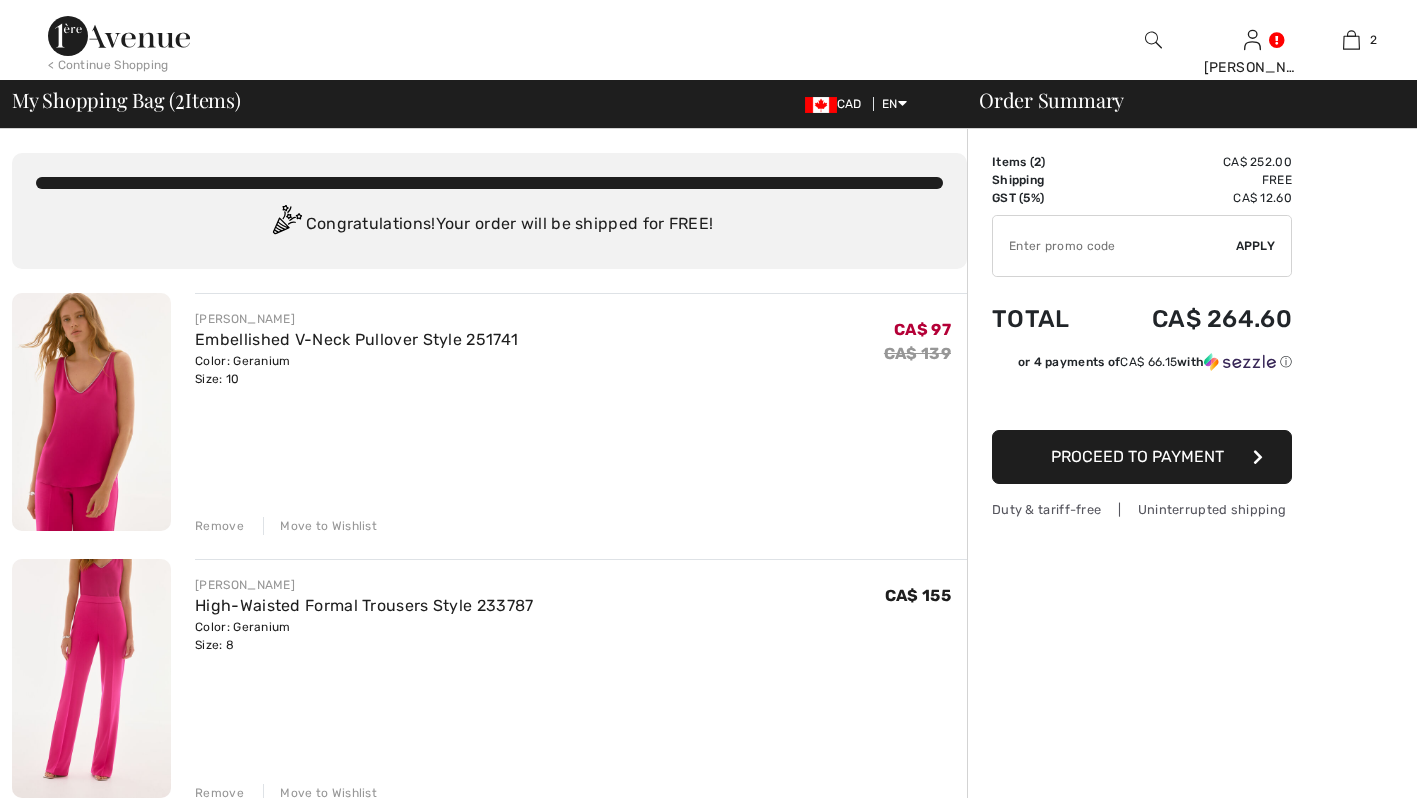 scroll, scrollTop: 0, scrollLeft: 0, axis: both 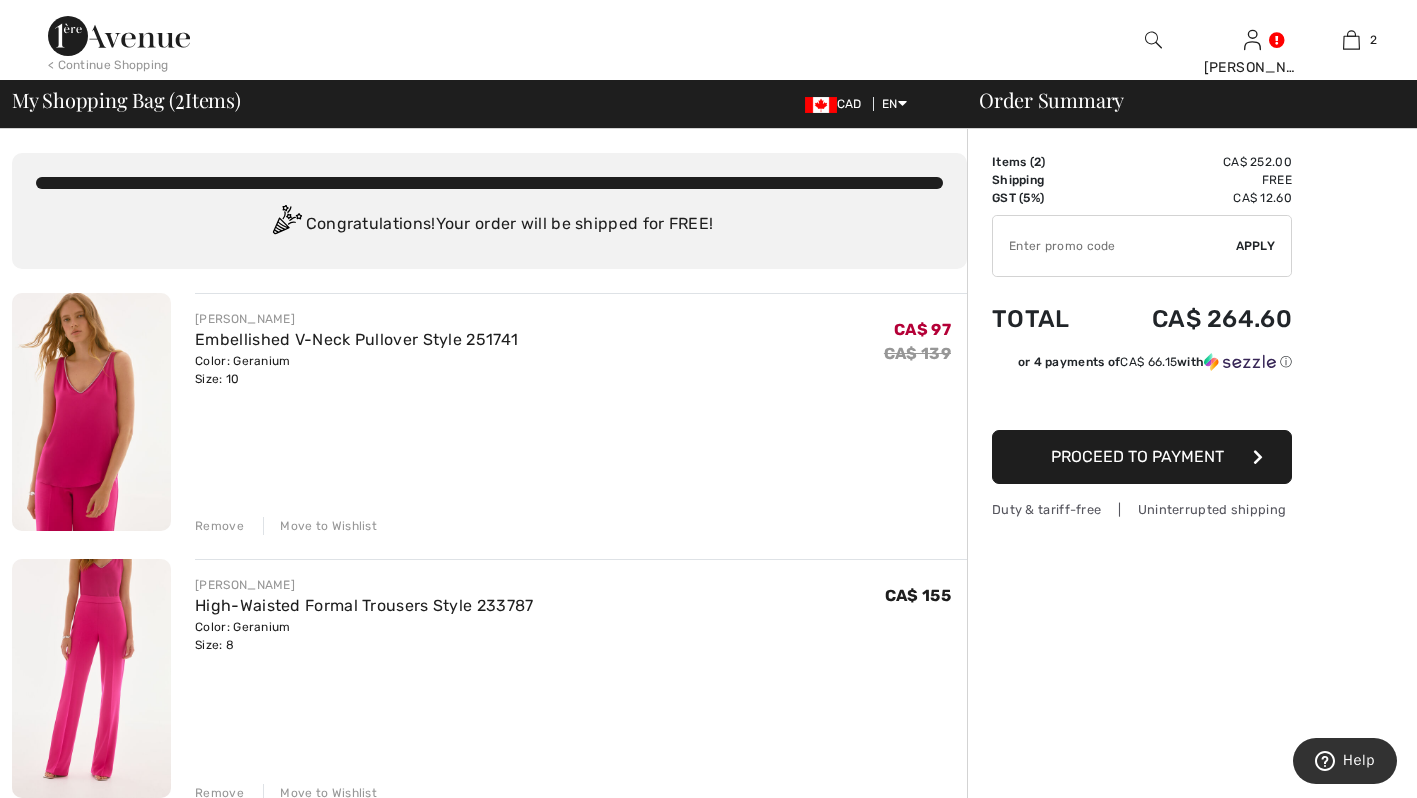 click at bounding box center (91, 678) 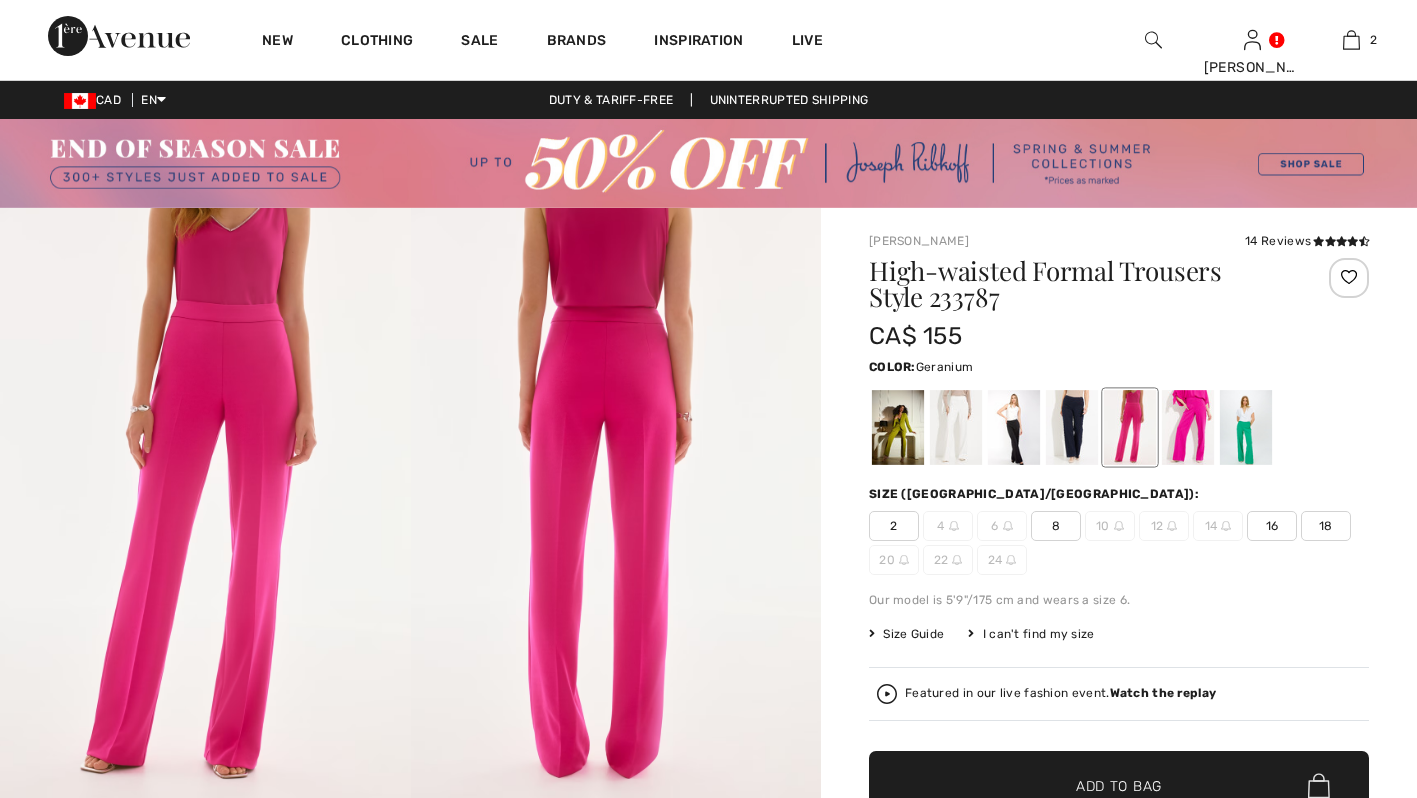 scroll, scrollTop: 45, scrollLeft: 0, axis: vertical 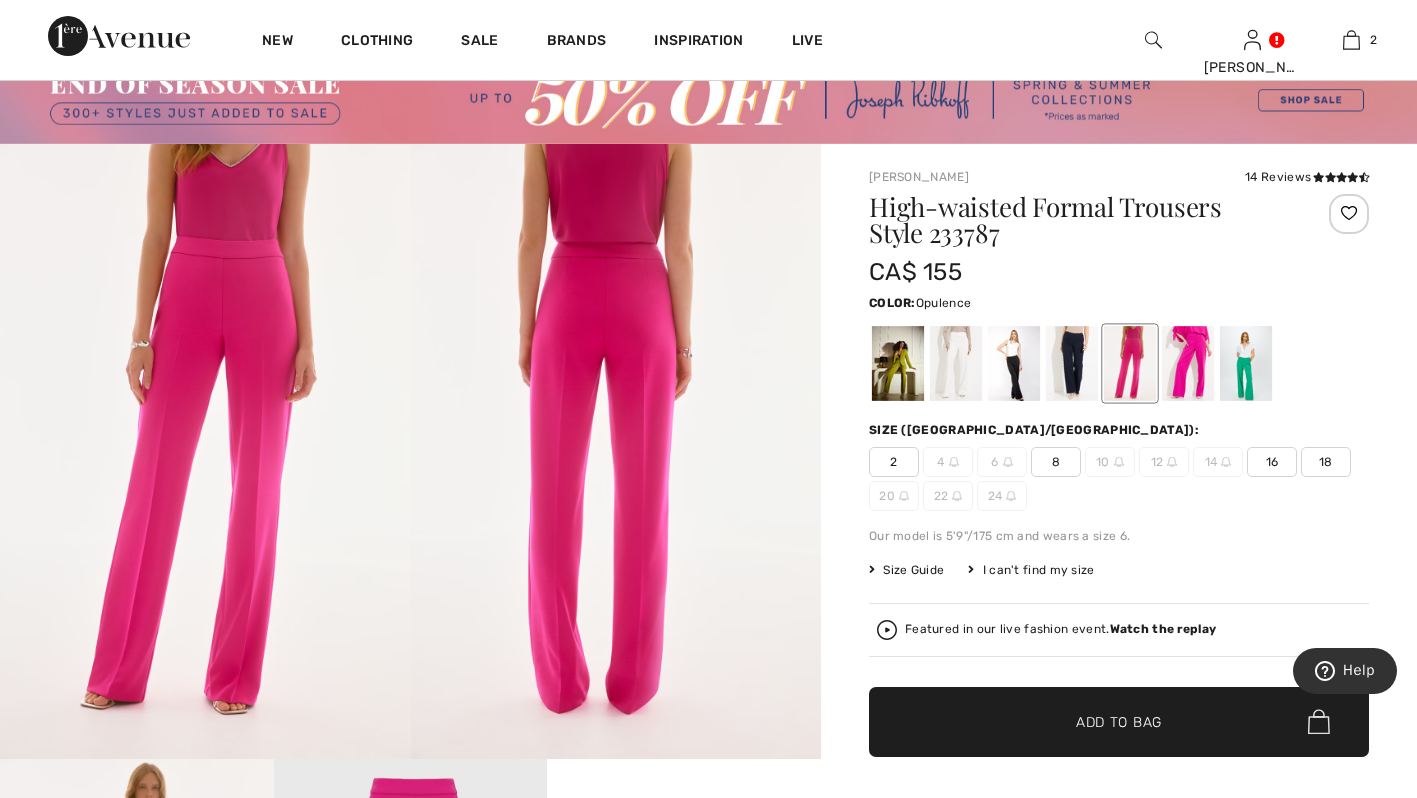 click at bounding box center (1188, 363) 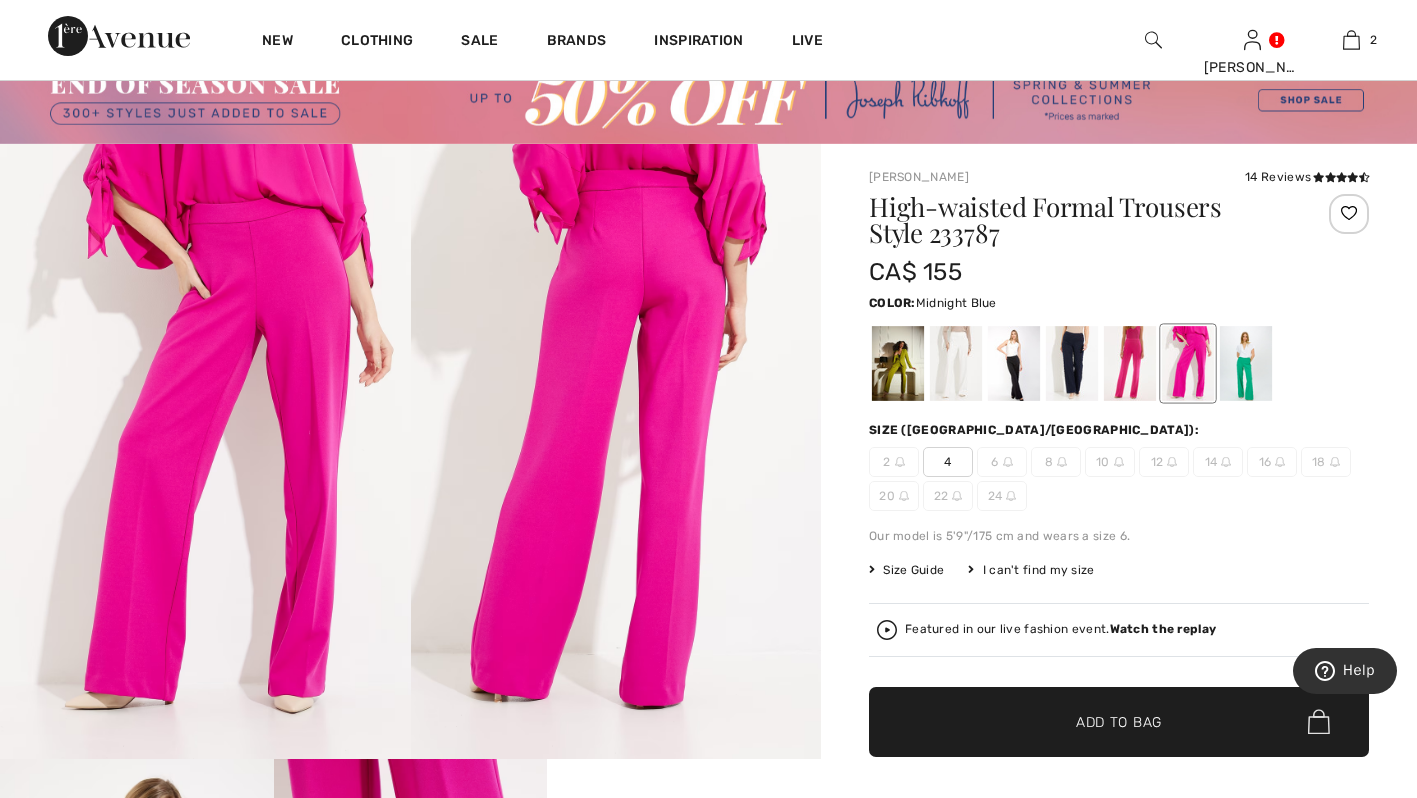 click at bounding box center (1072, 363) 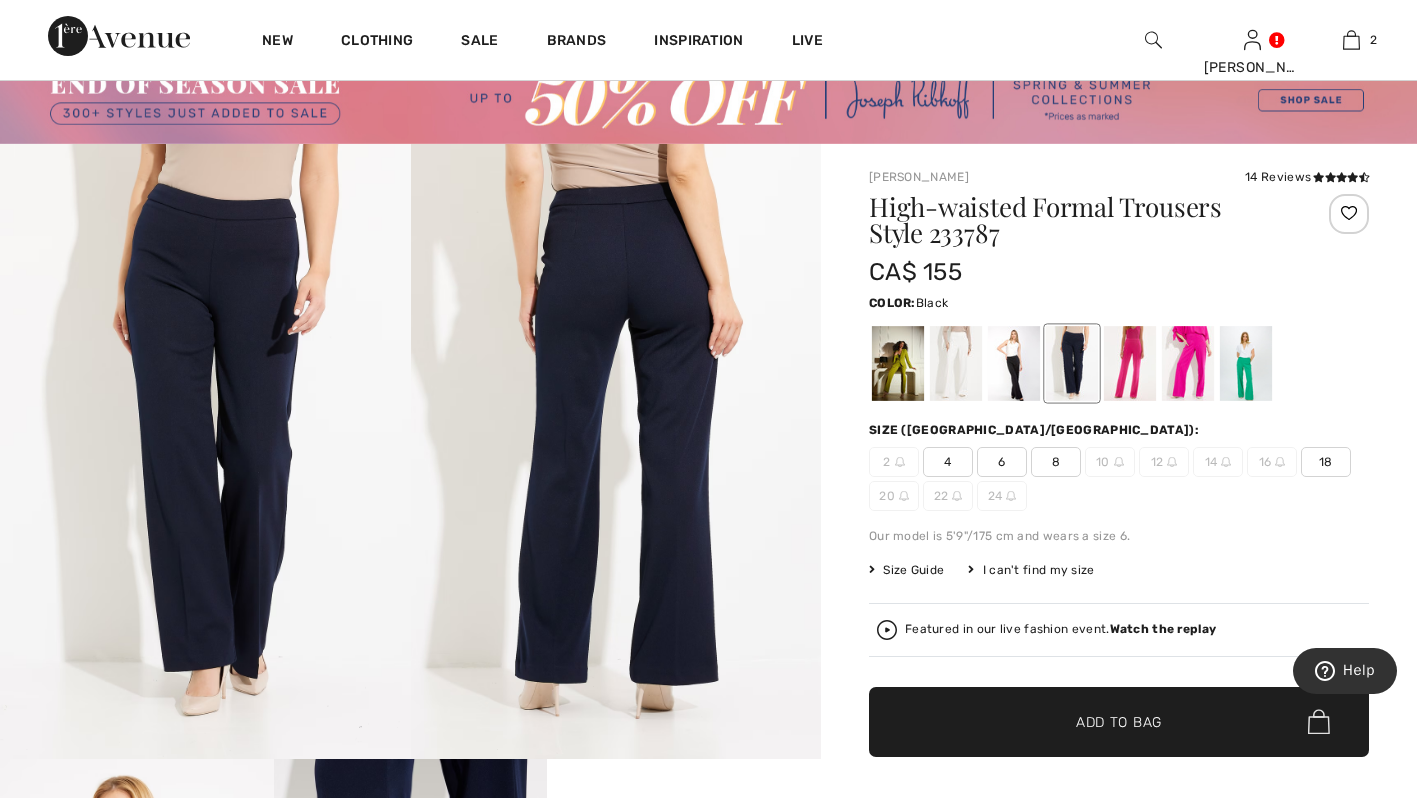 click at bounding box center [1014, 363] 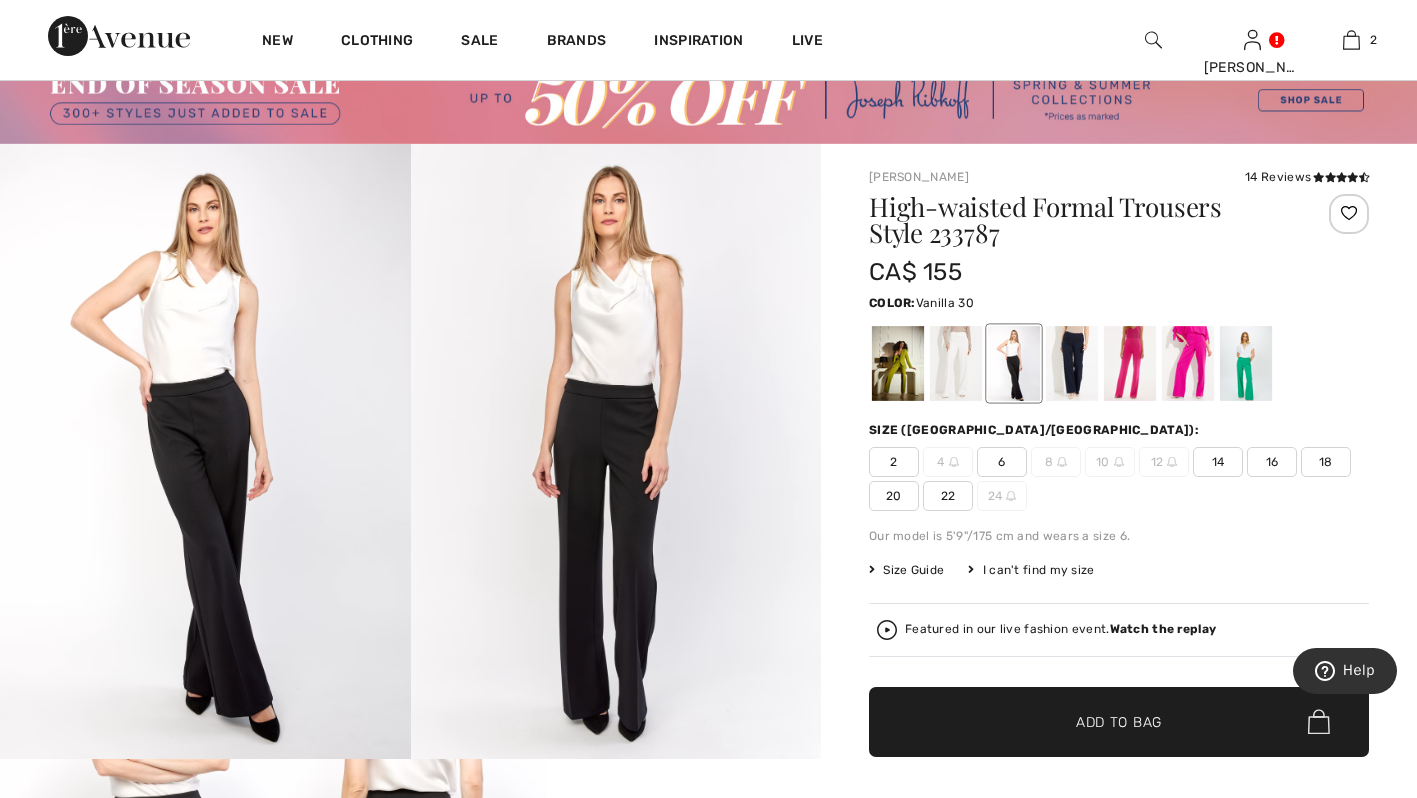 click at bounding box center (956, 363) 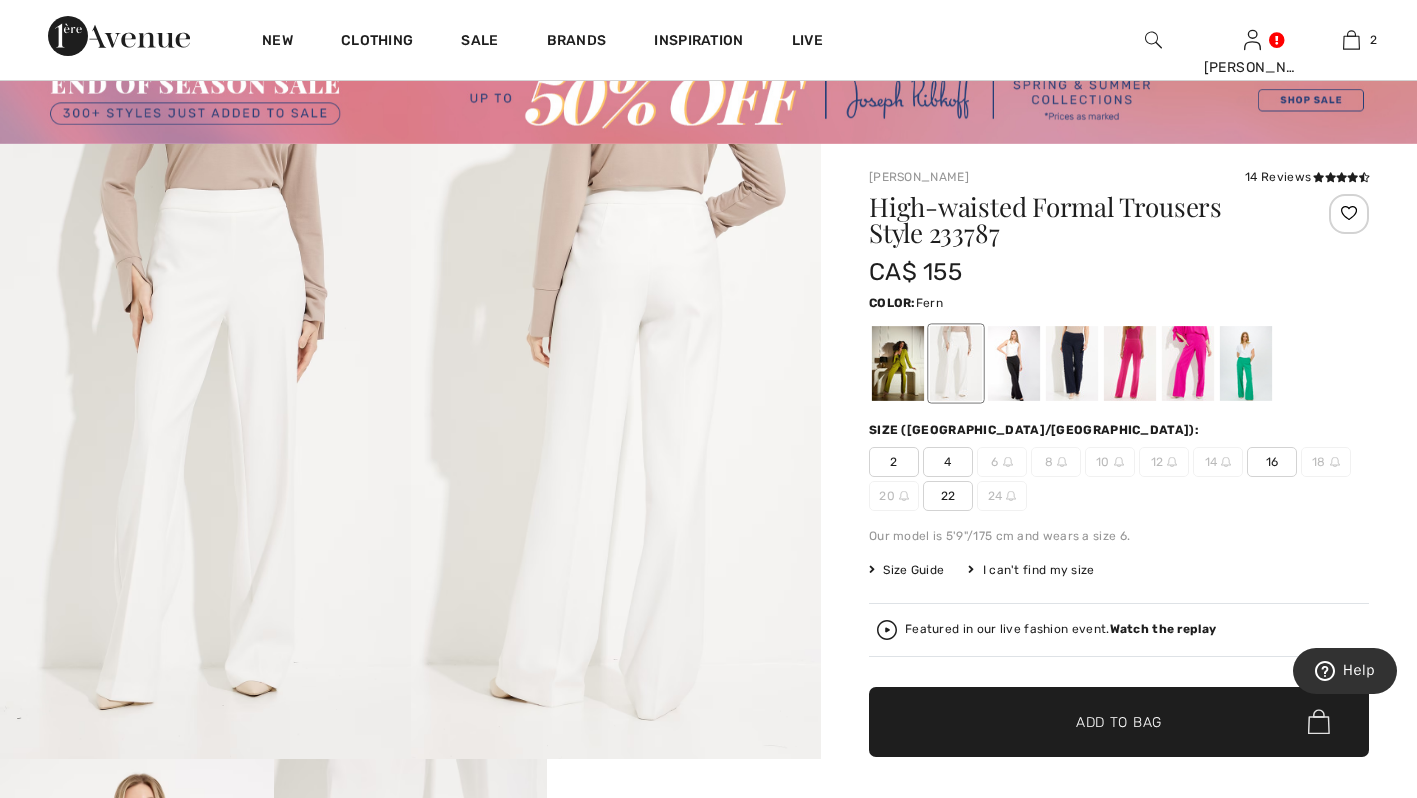 click at bounding box center [898, 363] 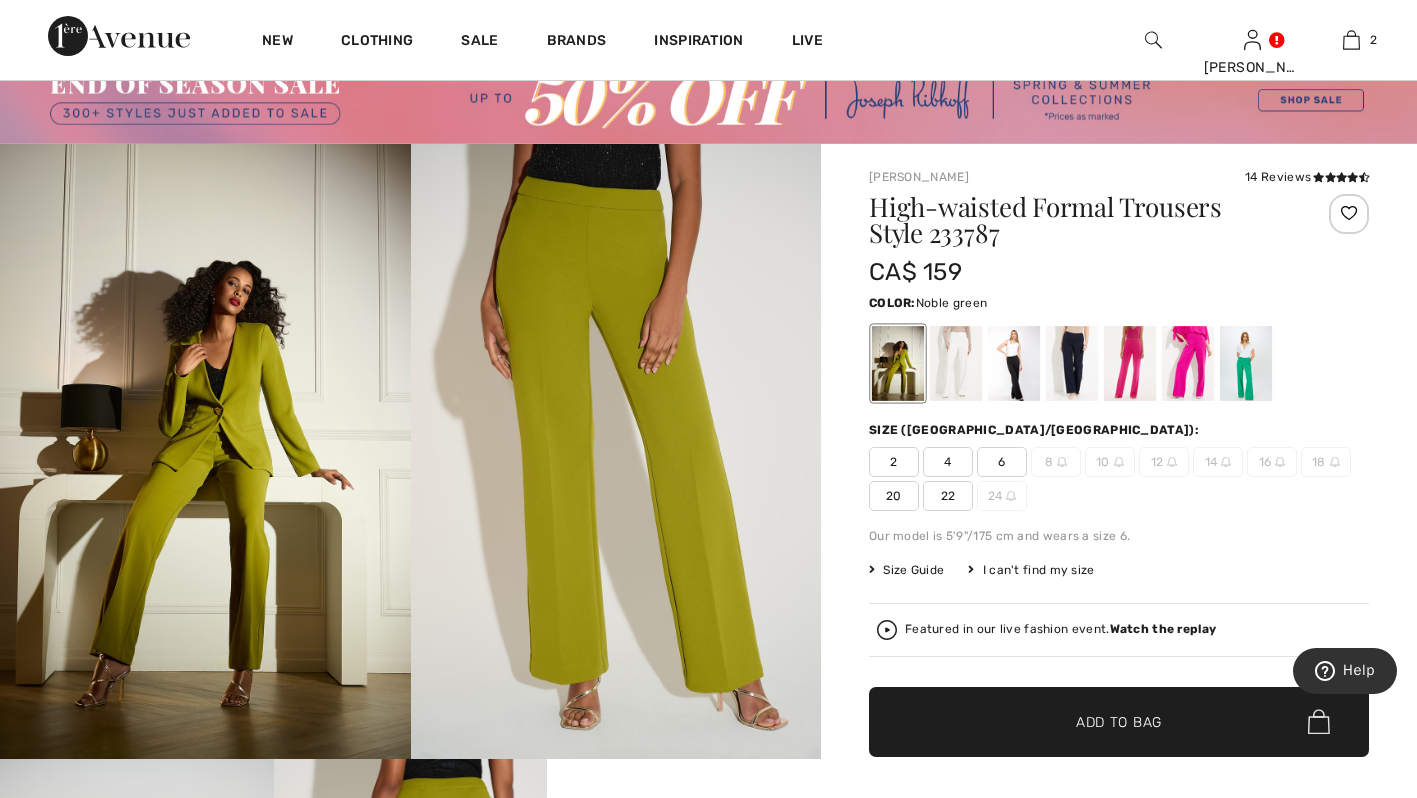 click at bounding box center [1246, 363] 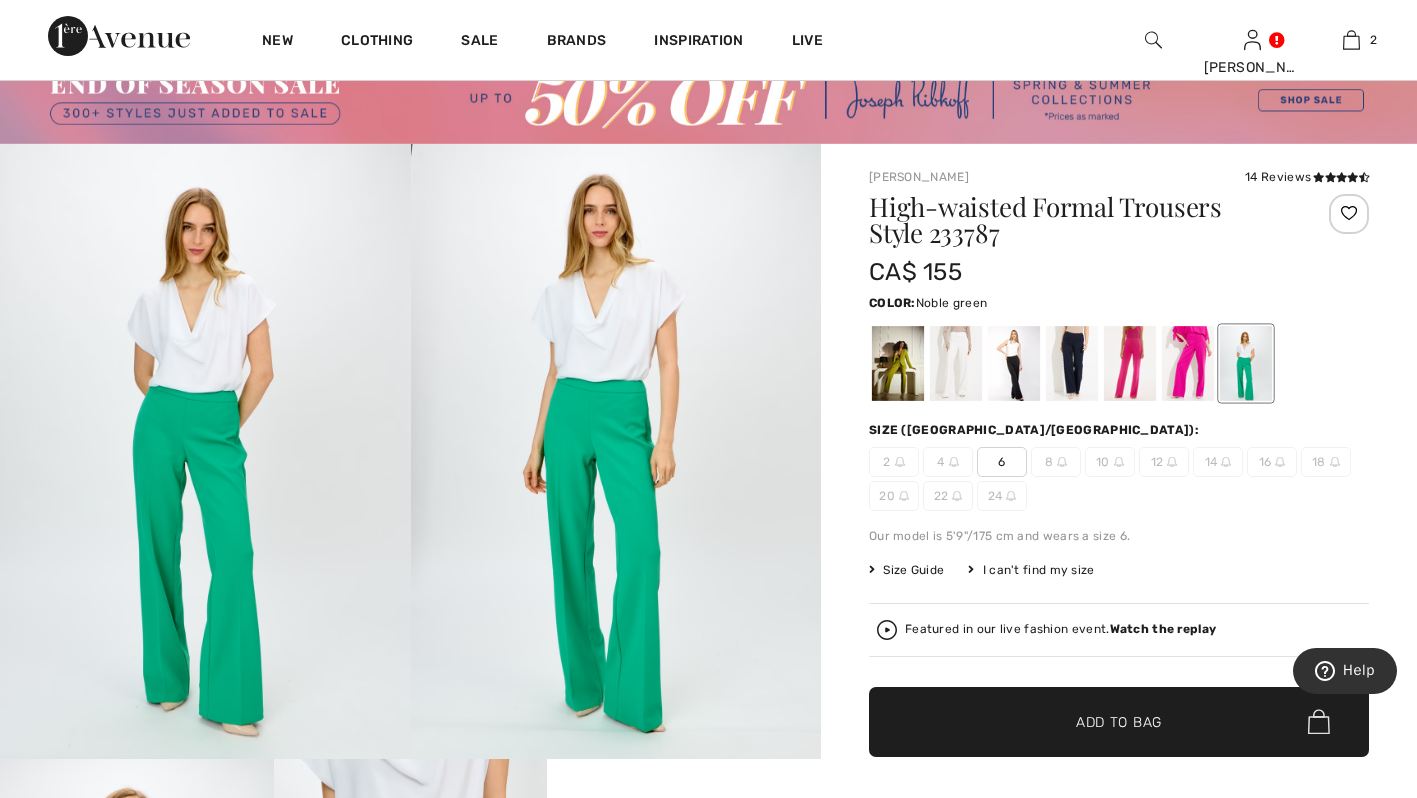 click at bounding box center [205, 452] 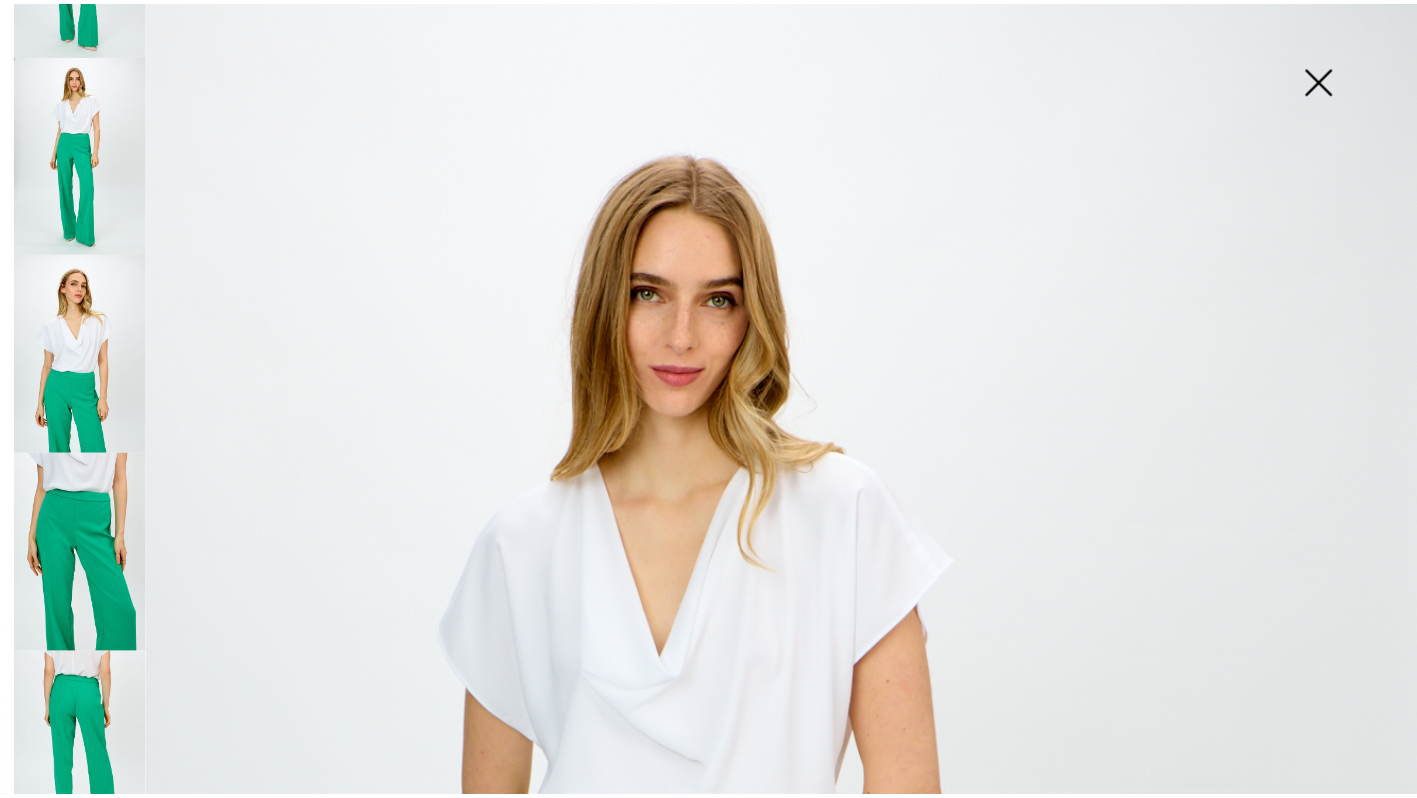 scroll, scrollTop: 162, scrollLeft: 0, axis: vertical 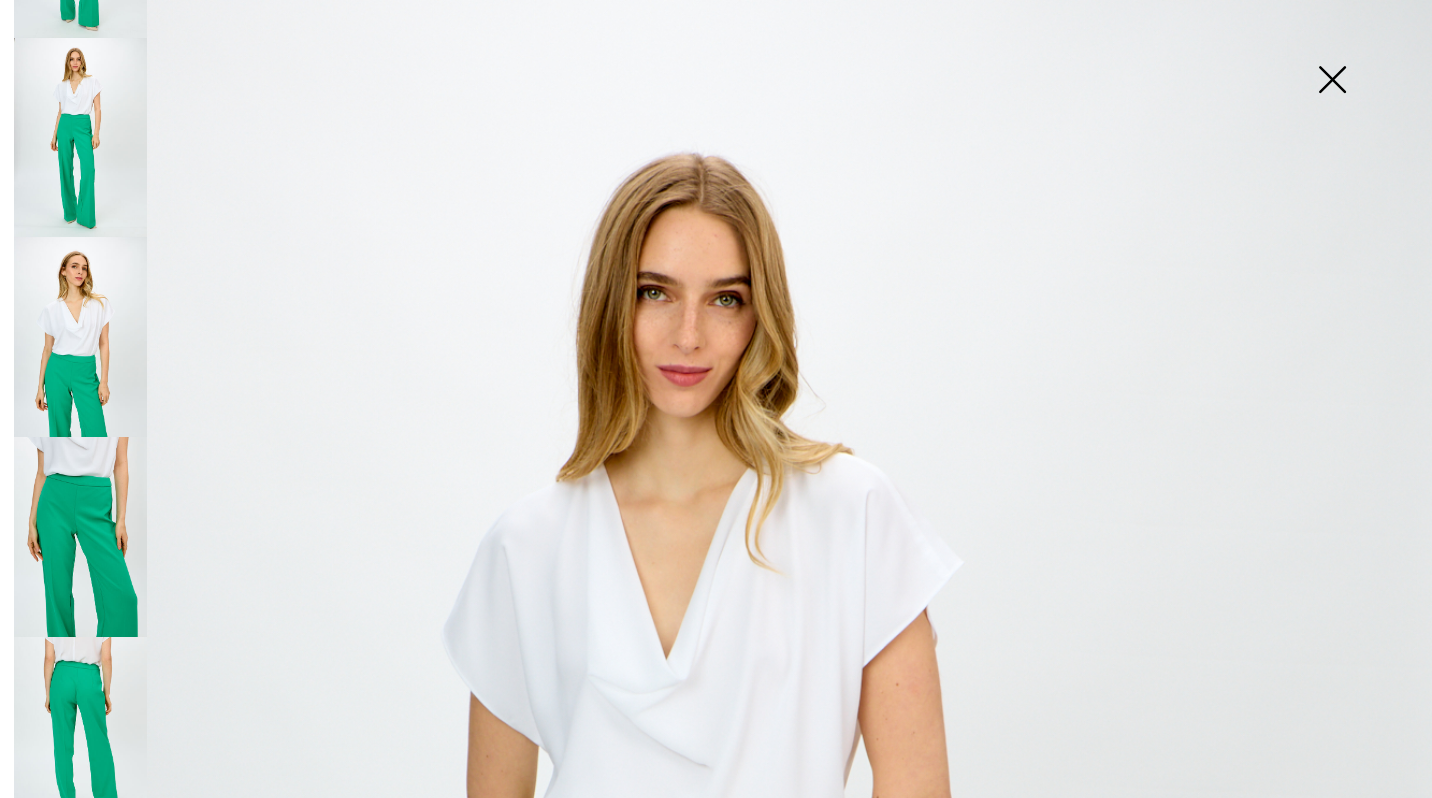 click at bounding box center [1332, 81] 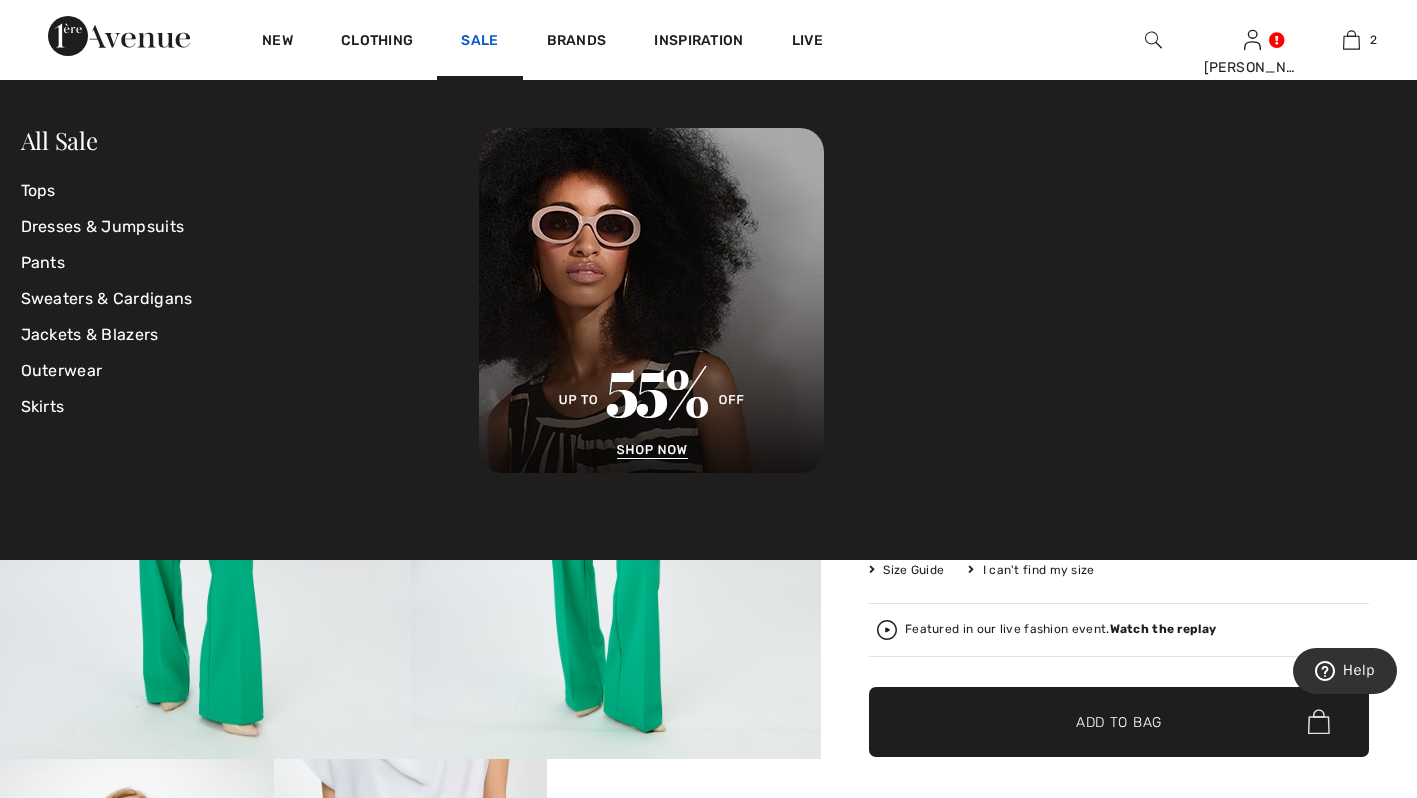 click on "Sale" at bounding box center [479, 42] 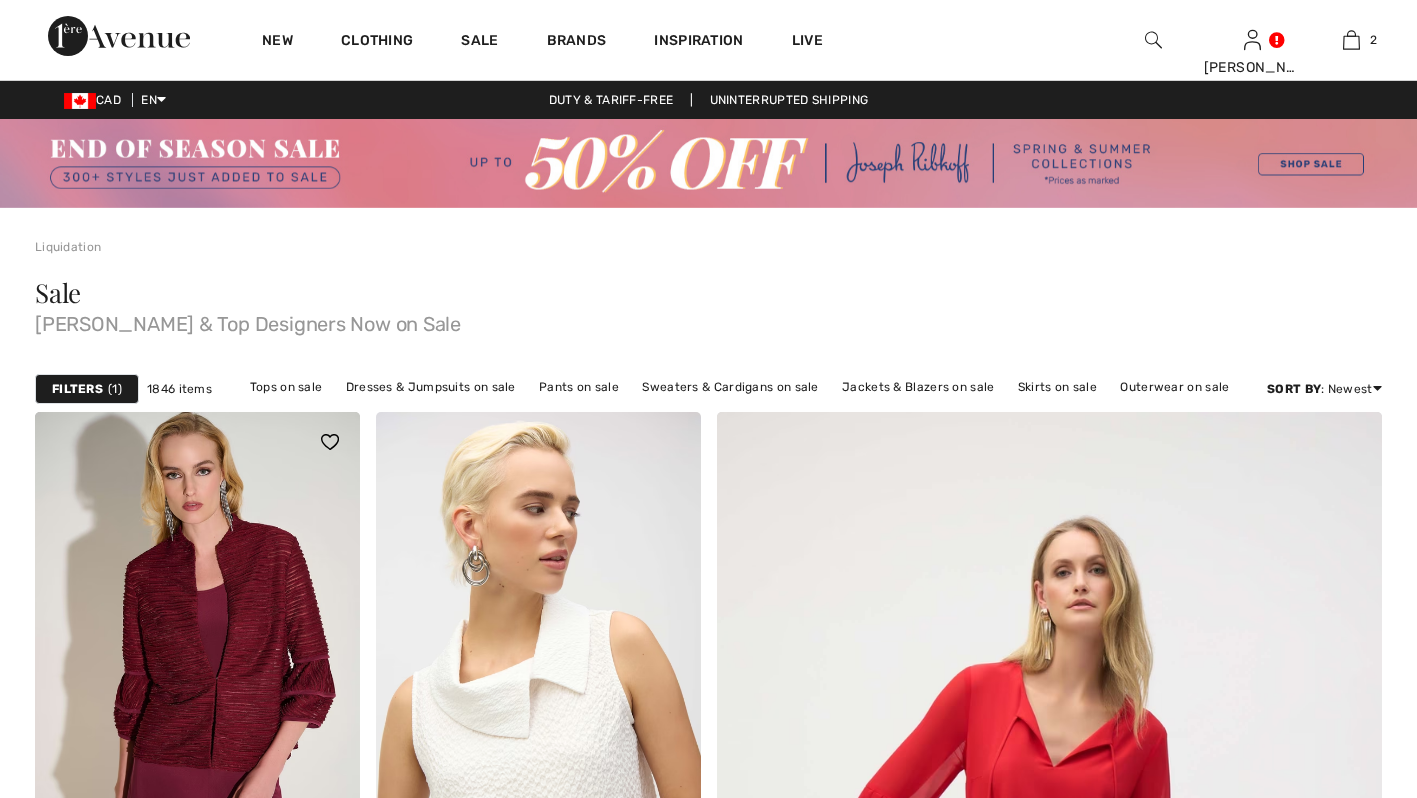 scroll, scrollTop: 0, scrollLeft: 0, axis: both 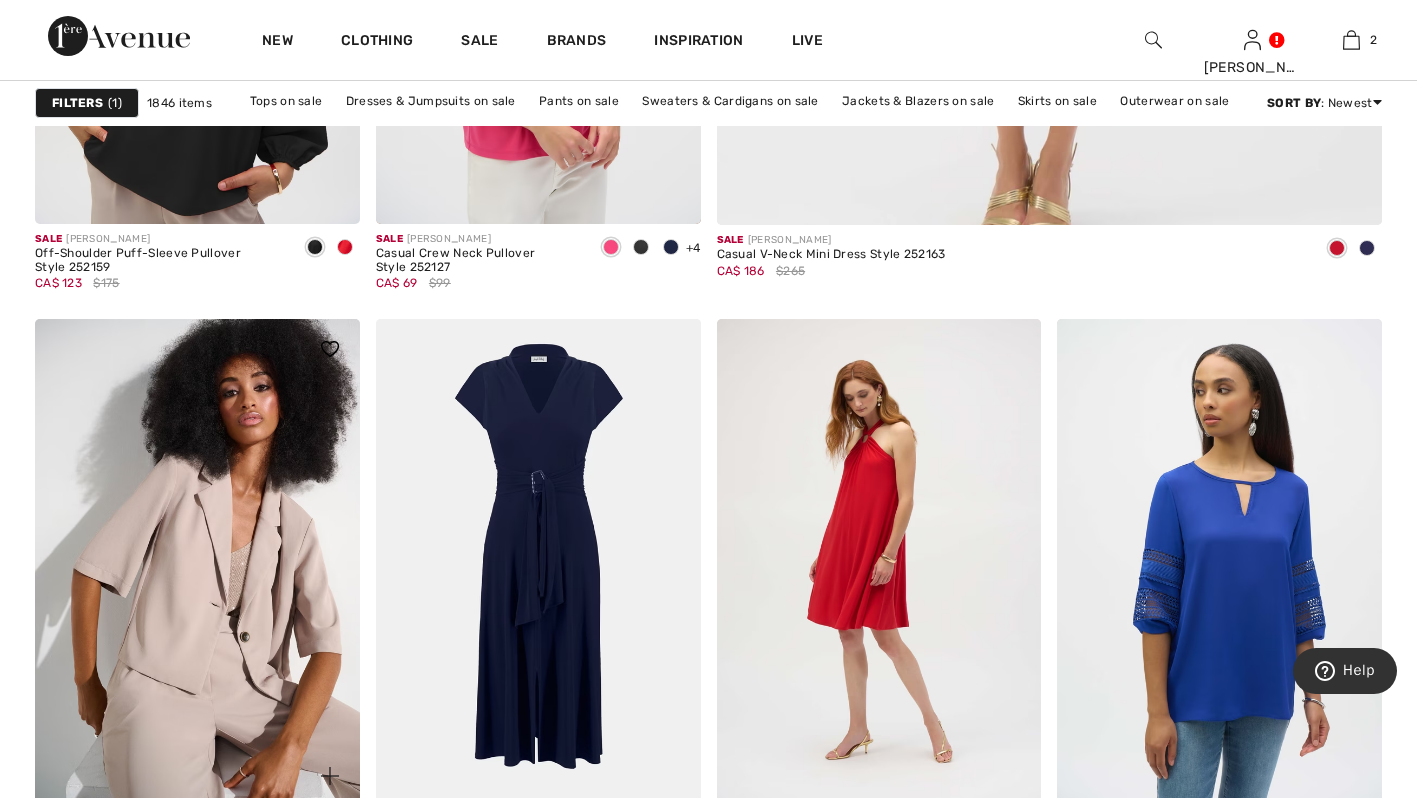 click at bounding box center (197, 562) 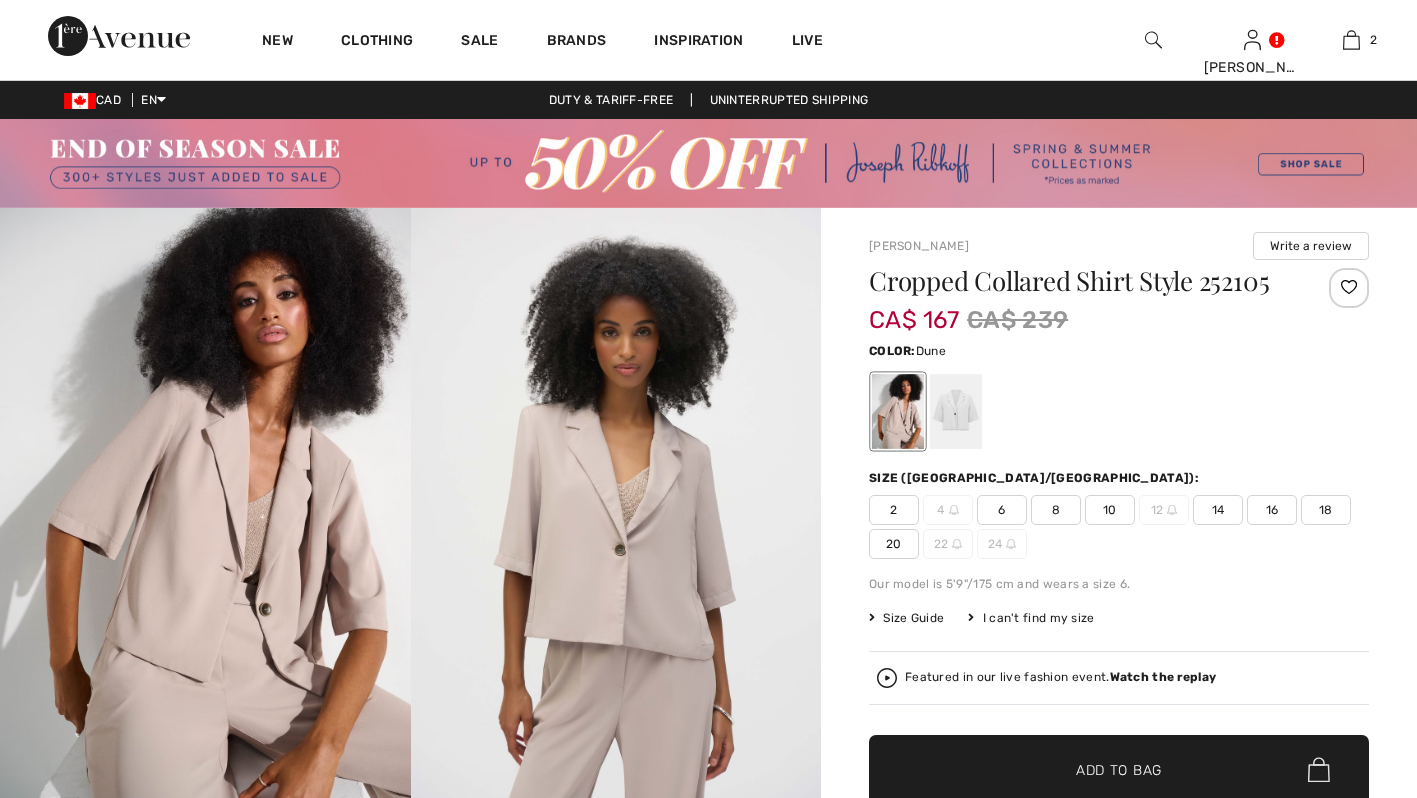 scroll, scrollTop: 0, scrollLeft: 0, axis: both 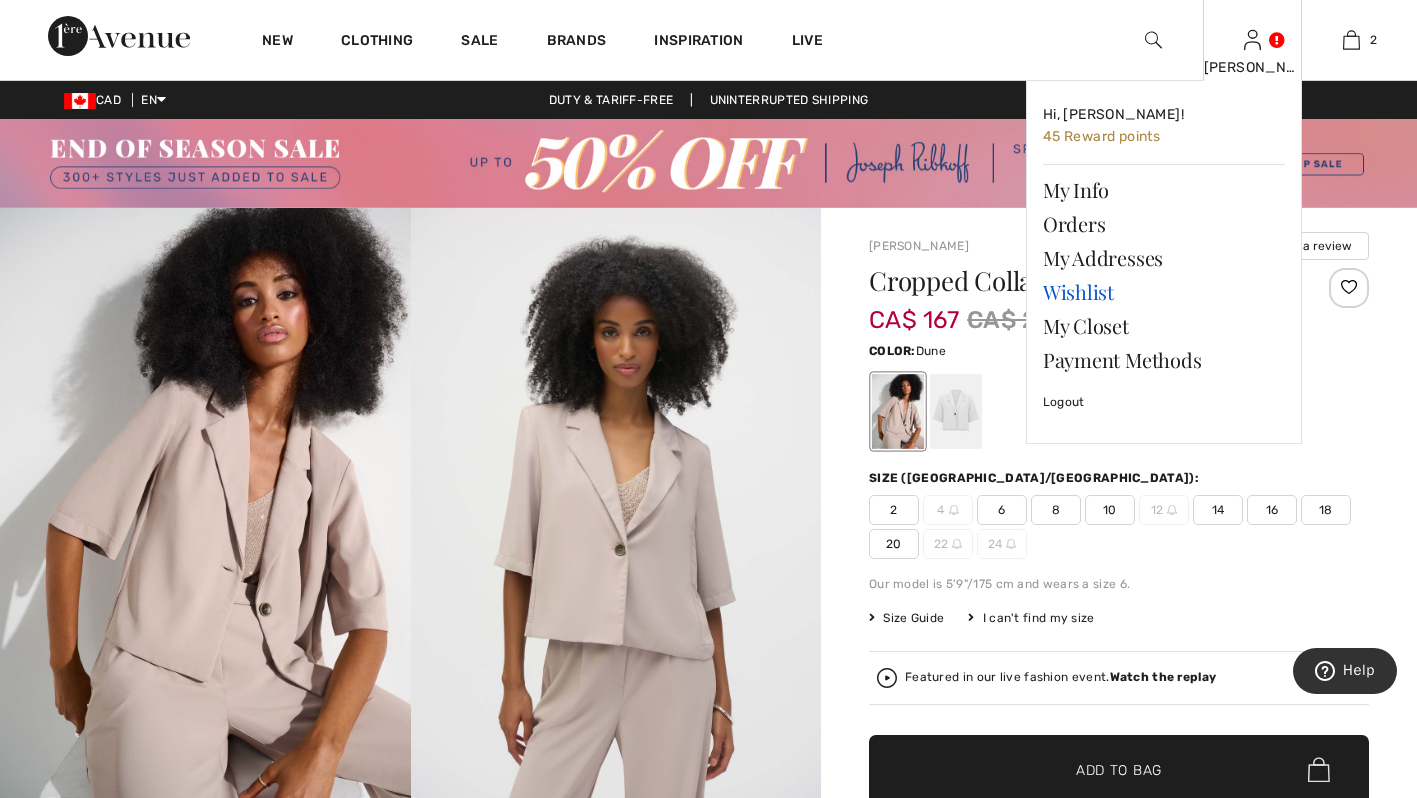 click on "Wishlist" at bounding box center [1164, 292] 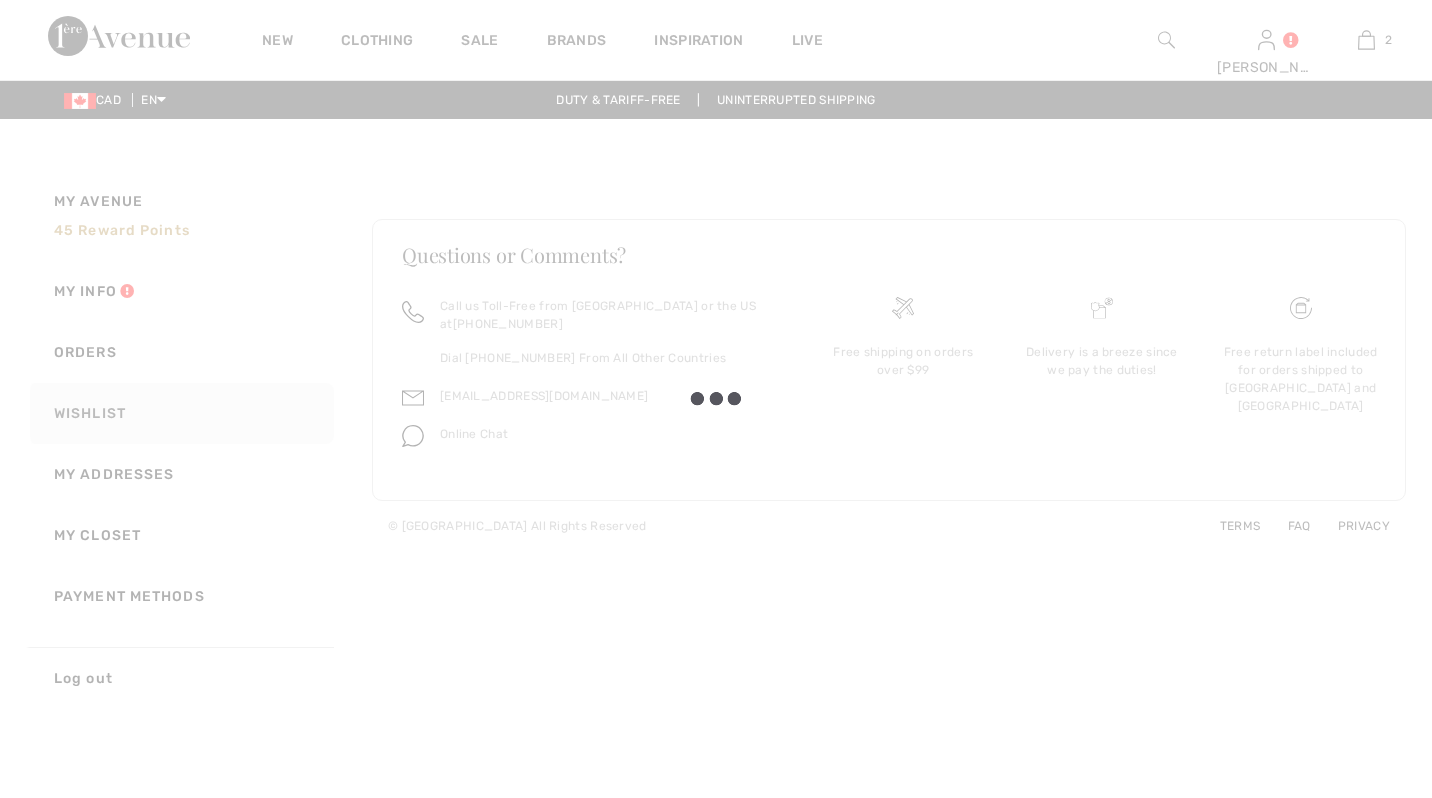 scroll, scrollTop: 0, scrollLeft: 0, axis: both 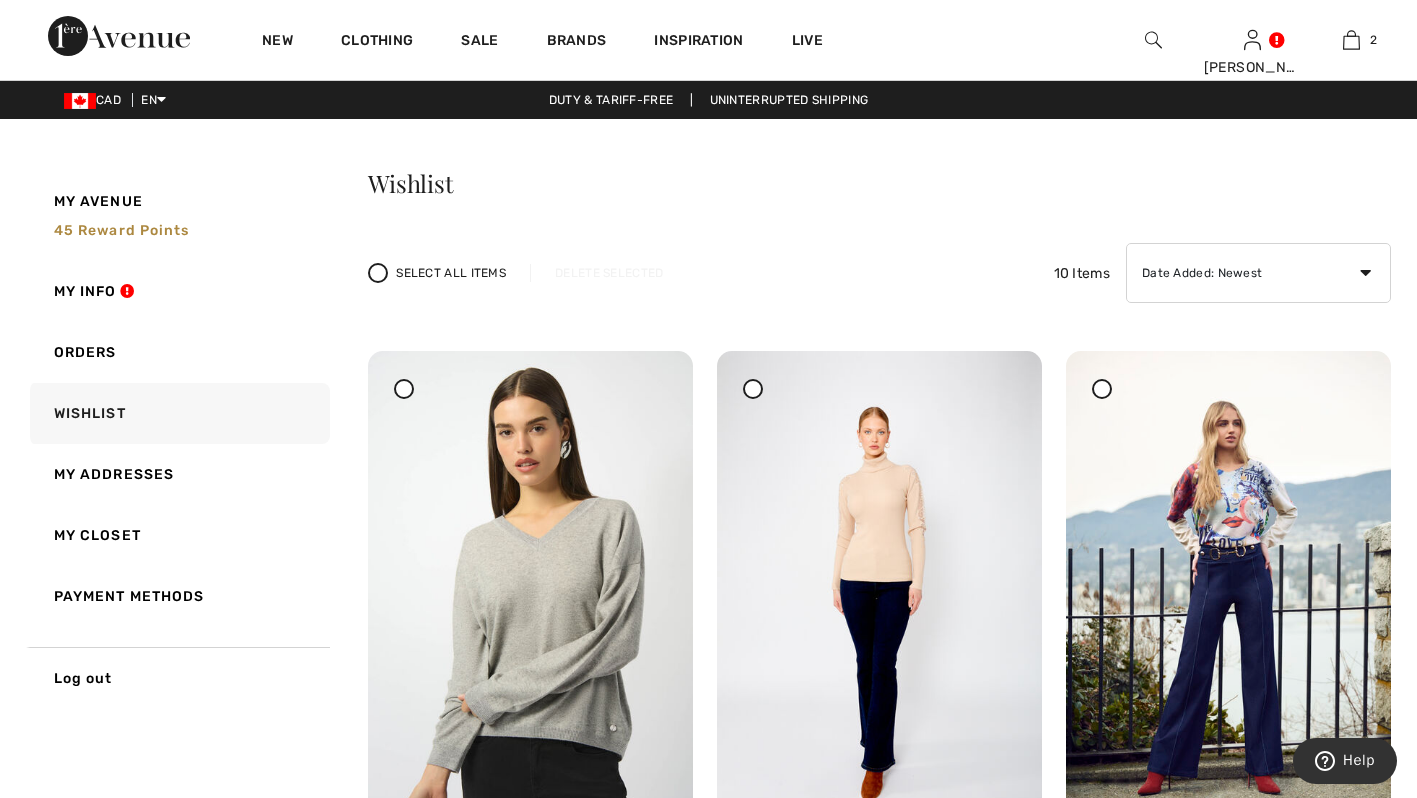 click on "My Avenue 45 Reward points My Info Orders Wishlist My Addresses My Closet Payment Methods
Log out
Wishlist
Select All Items
Delete Selected
10 Items
Date Added: Newest Date Added: Oldest Price: High to Low Price: Low to High Brand: A to Z Brand: Z to A
35
Share
[PERSON_NAME]
Wool Blend V-neck Boxy Sweater Style 253967
CA$ 159 Color: Light gray
Share
25
155" at bounding box center [708, 1768] 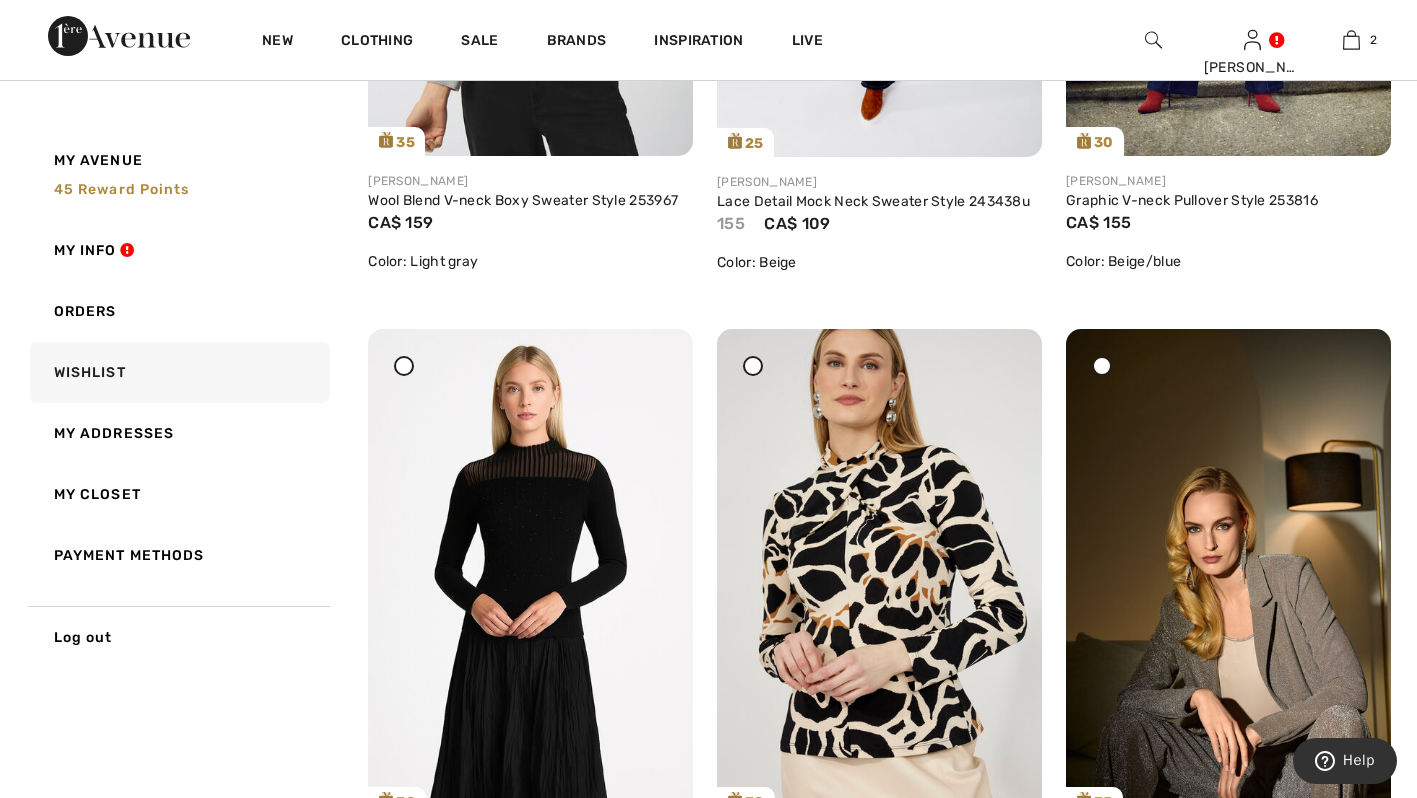 scroll, scrollTop: 683, scrollLeft: 0, axis: vertical 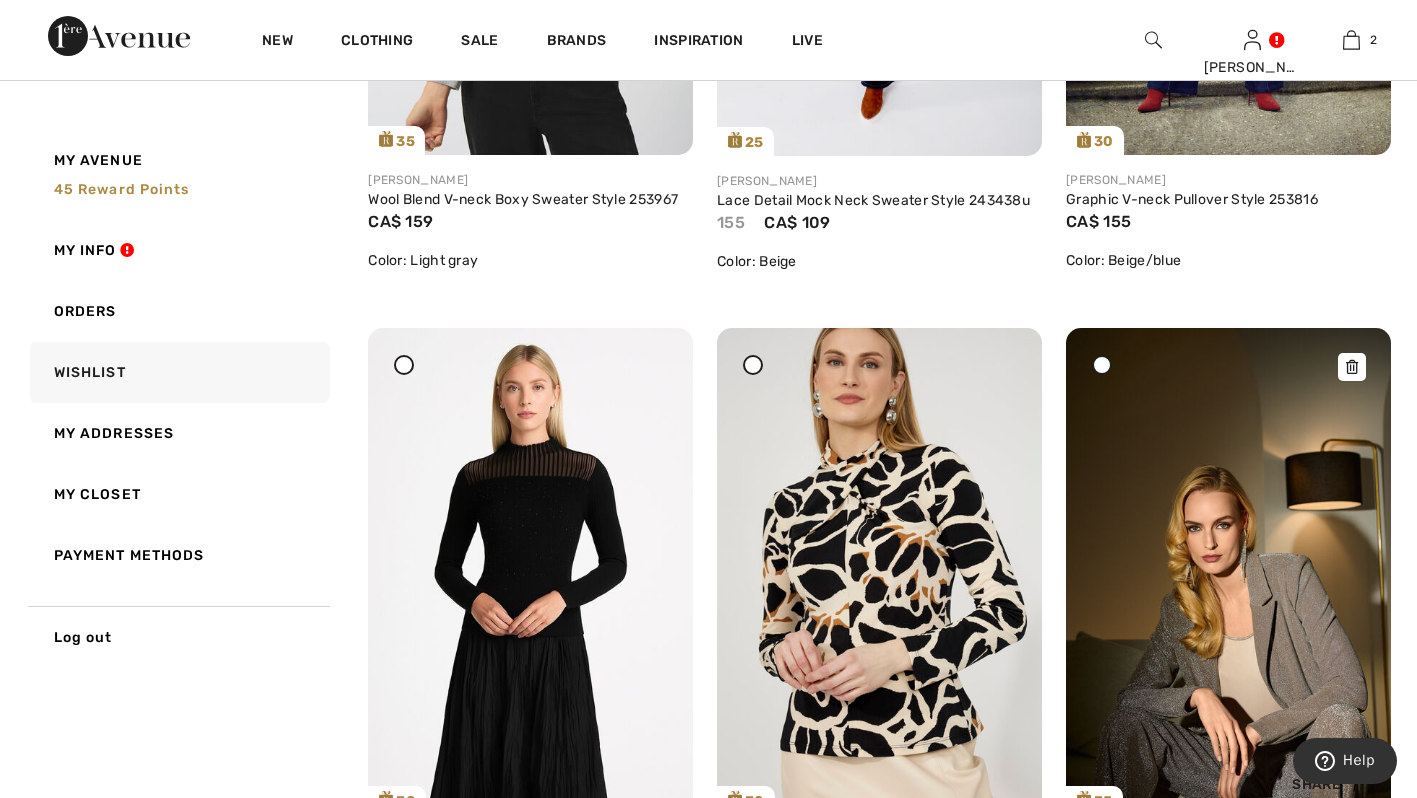 click at bounding box center (1228, 571) 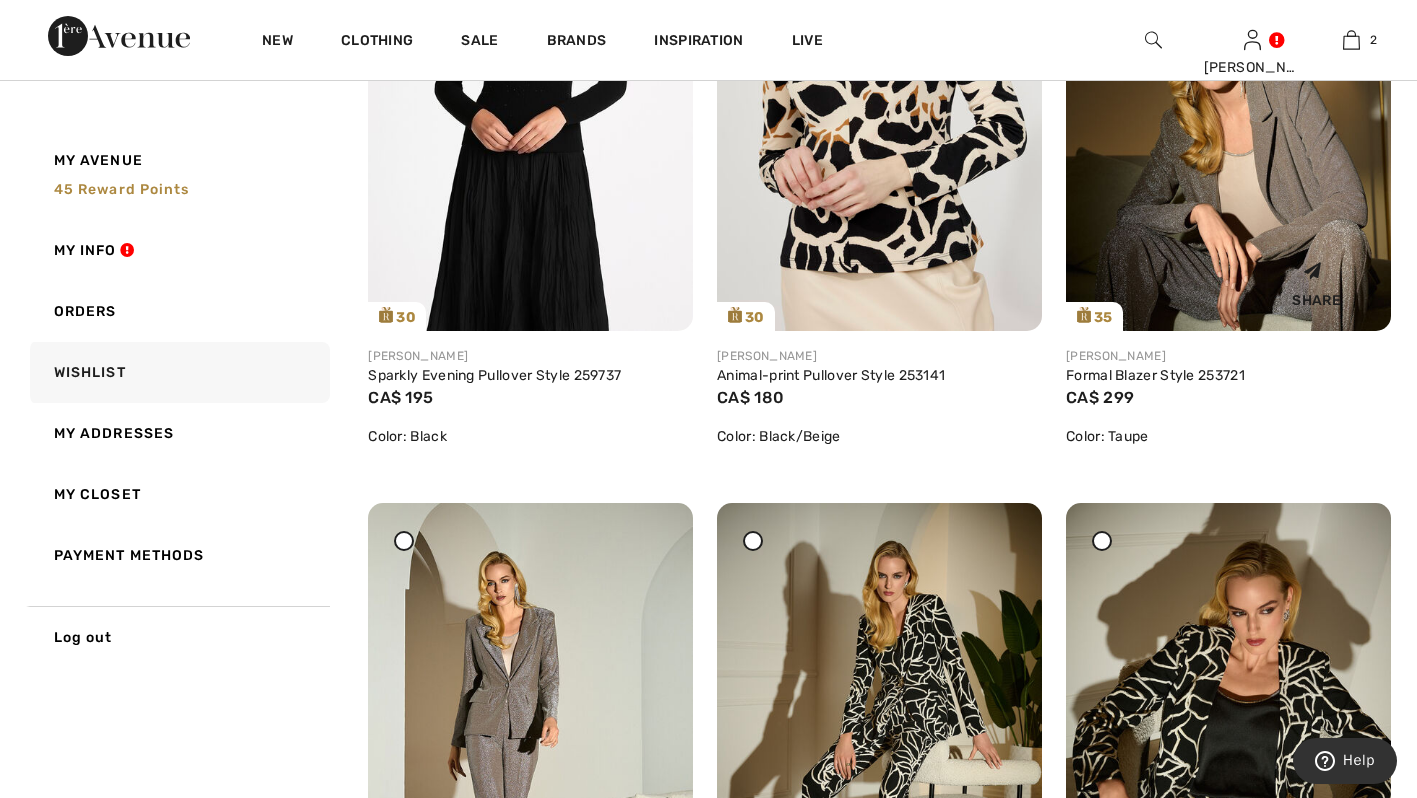 scroll, scrollTop: 1191, scrollLeft: 0, axis: vertical 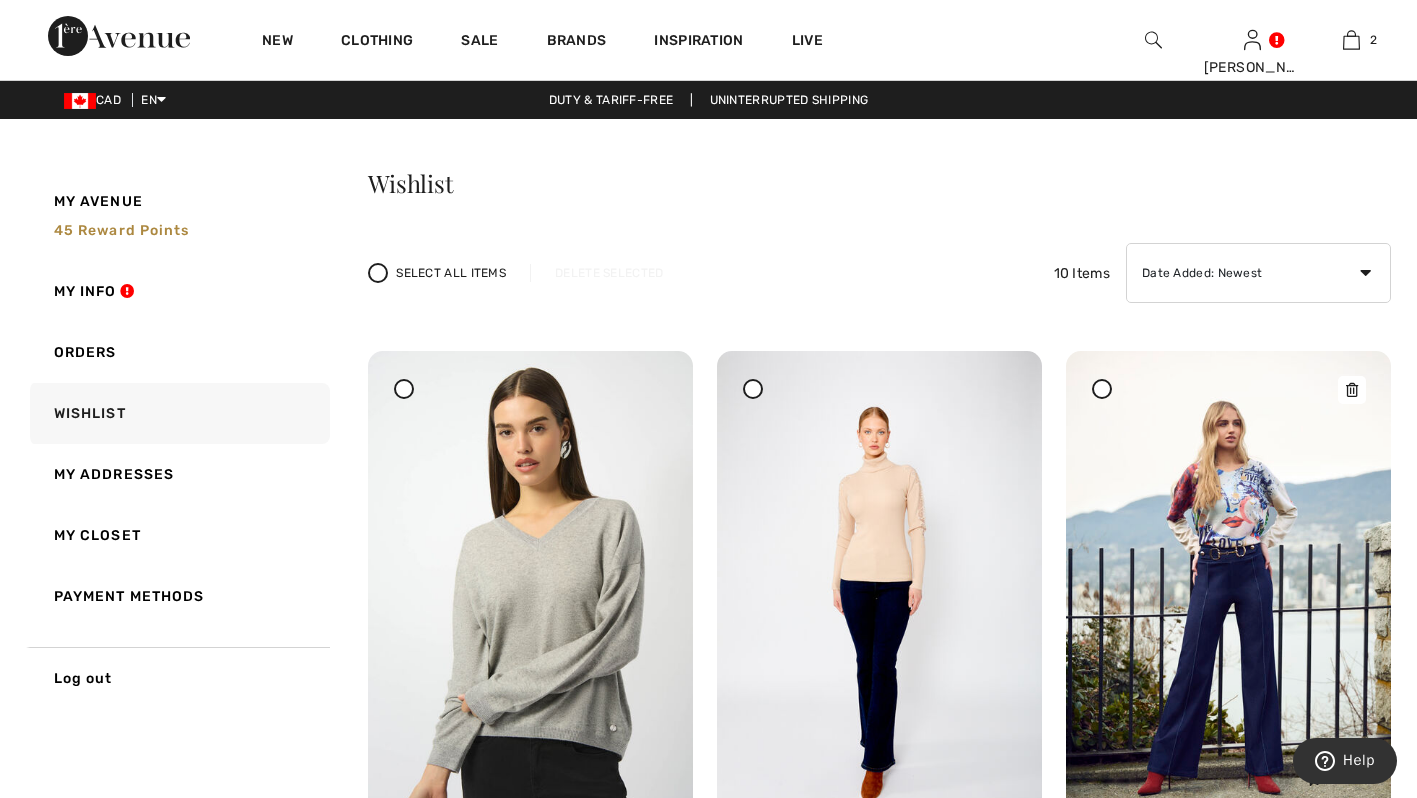 click at bounding box center (1228, 594) 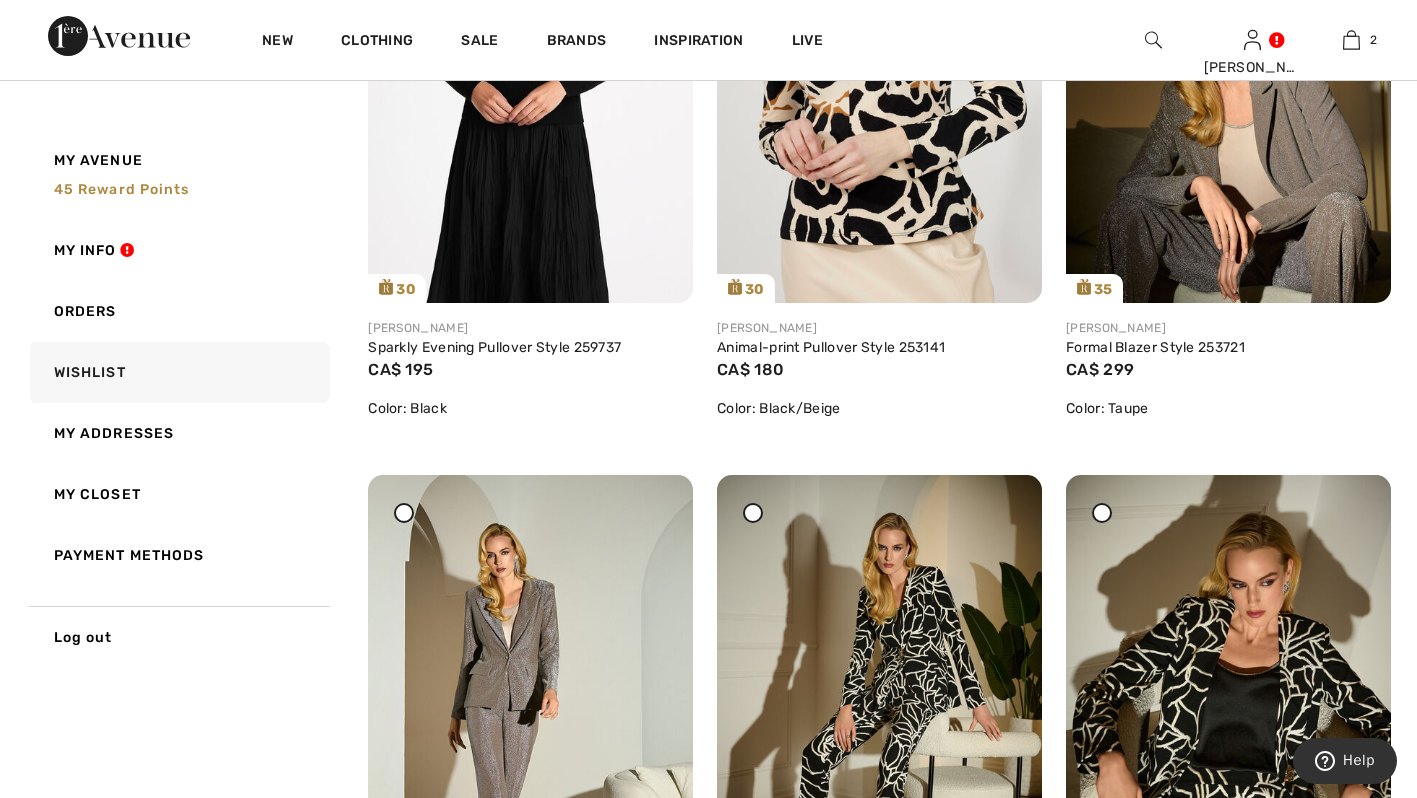 scroll, scrollTop: 1410, scrollLeft: 0, axis: vertical 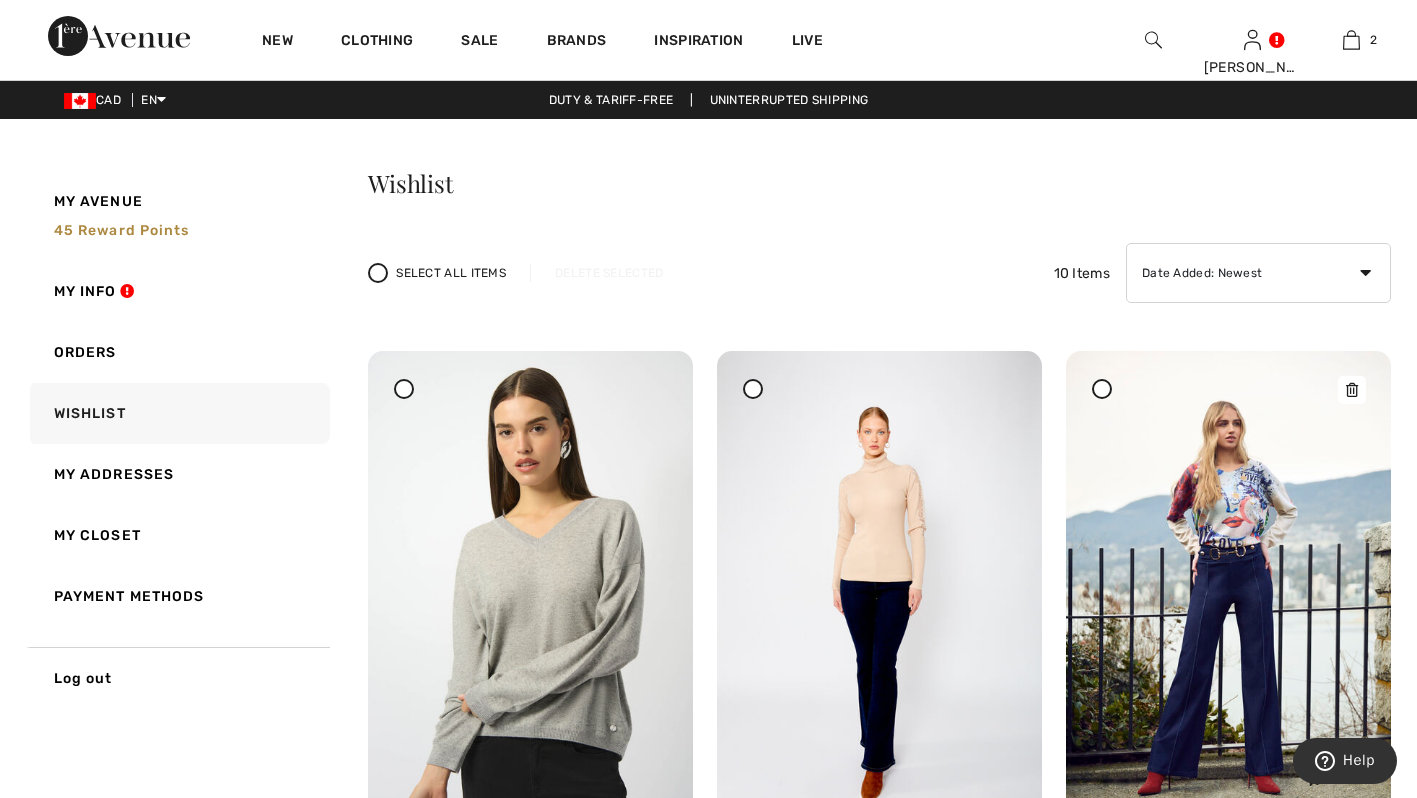 click at bounding box center (1228, 594) 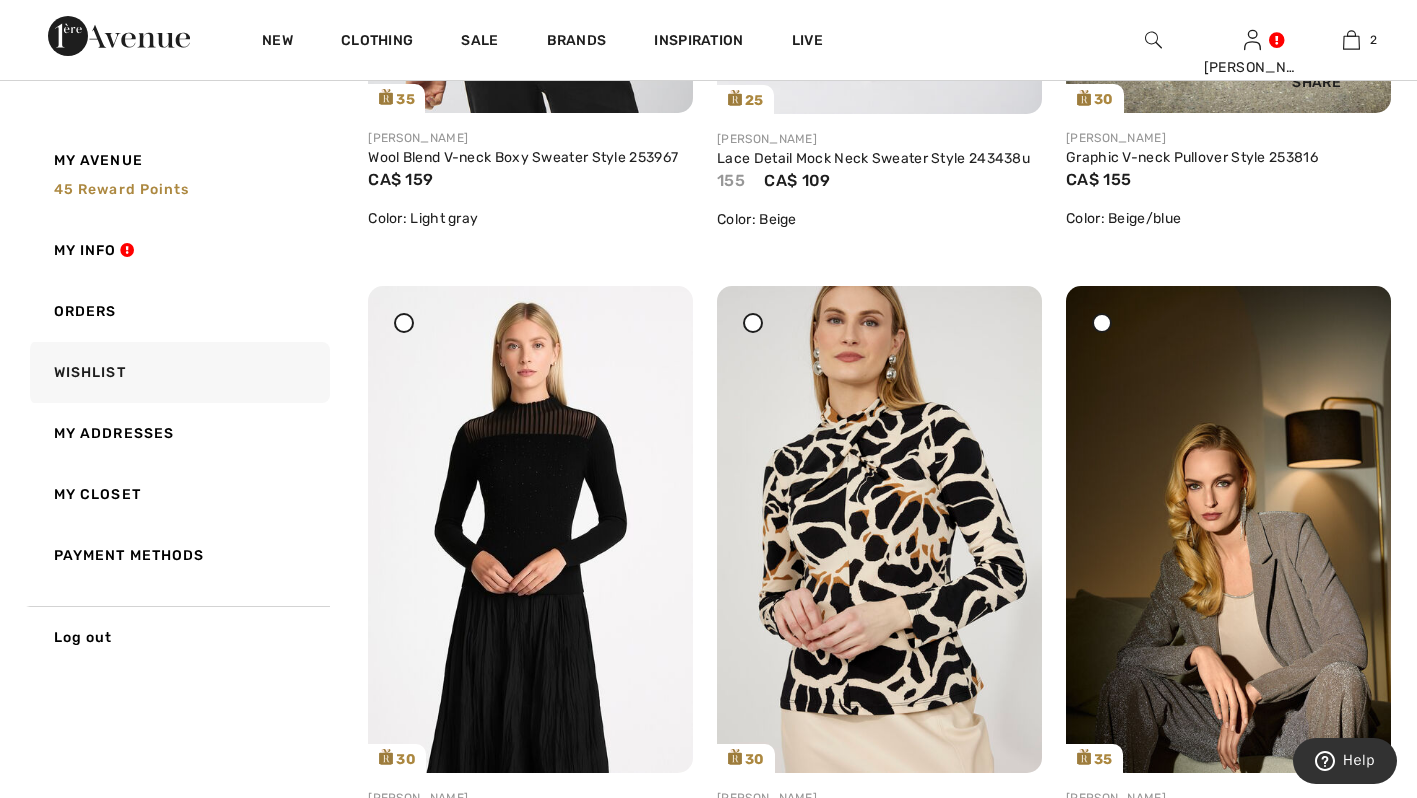 scroll, scrollTop: 861, scrollLeft: 0, axis: vertical 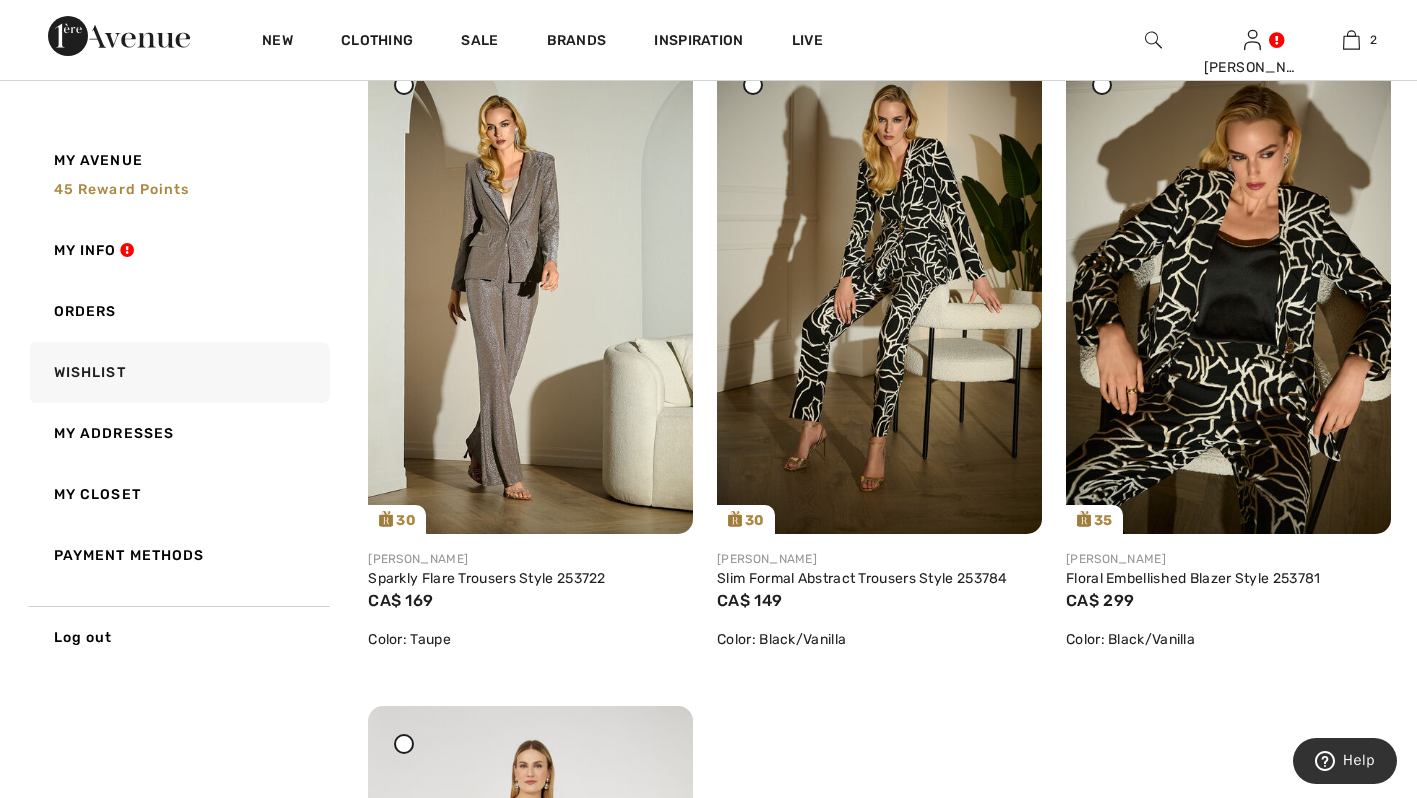 click on "Color: Black/Vanilla" at bounding box center (1228, 639) 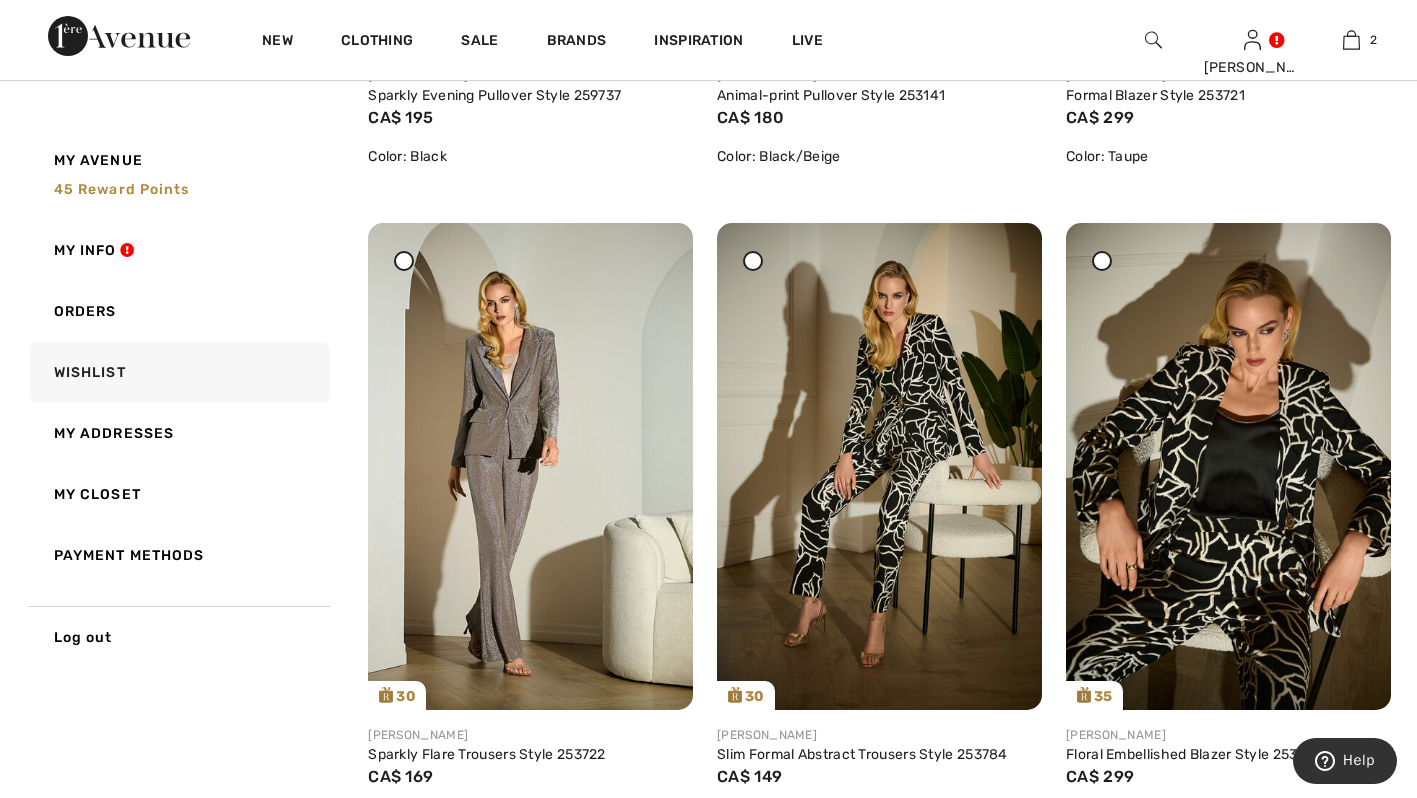 scroll, scrollTop: 1452, scrollLeft: 0, axis: vertical 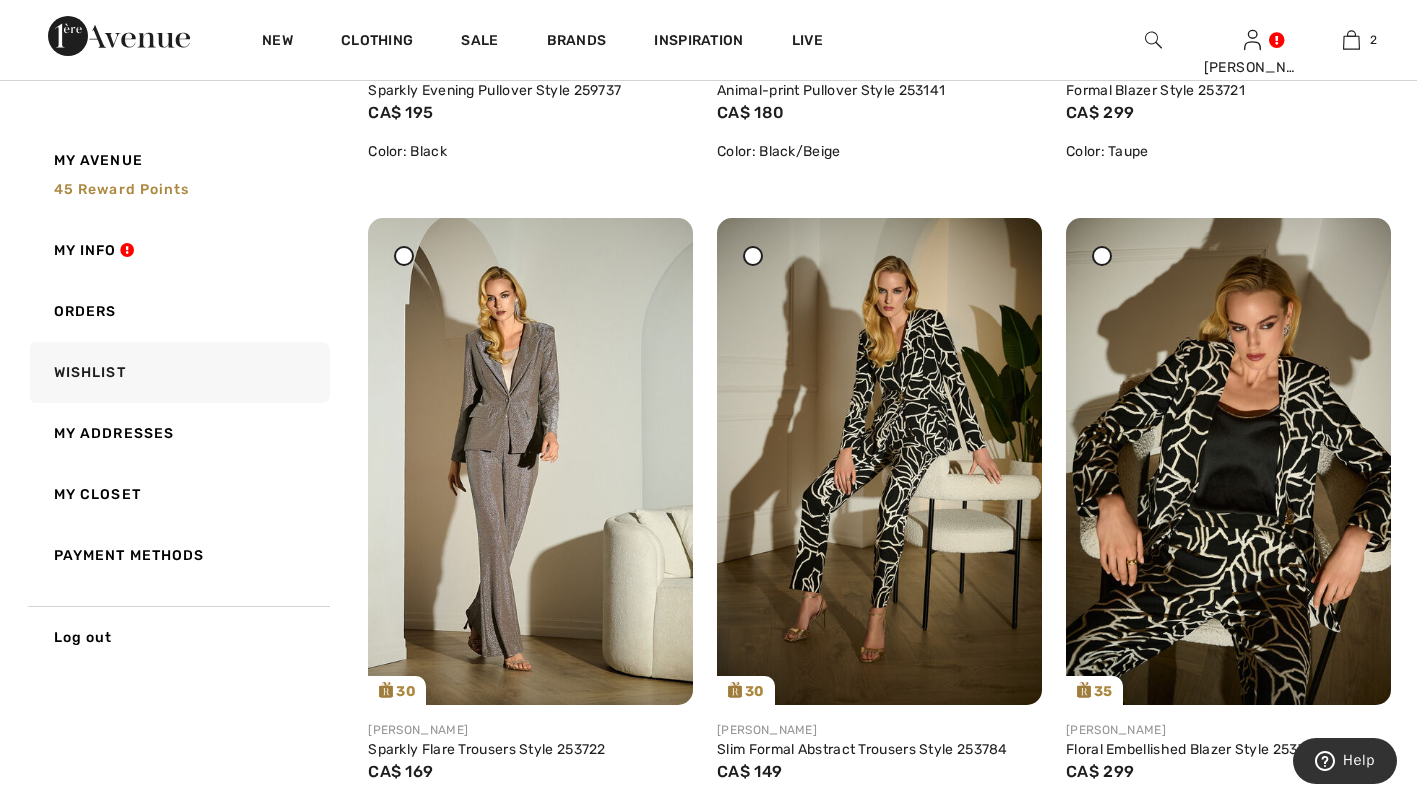 click on "My Avenue 45 Reward points My Info Orders Wishlist My Addresses My Closet Payment Methods
Log out
Wishlist
Select All Items
Delete Selected
10 Items
Date Added: Newest Date Added: Oldest Price: High to Low Price: Low to High Brand: A to Z Brand: Z to A
35
Share
[PERSON_NAME]
Wool Blend V-neck Boxy Sweater Style 253967
CA$ 159 Color: Light gray
Share
25
155" at bounding box center (708, 316) 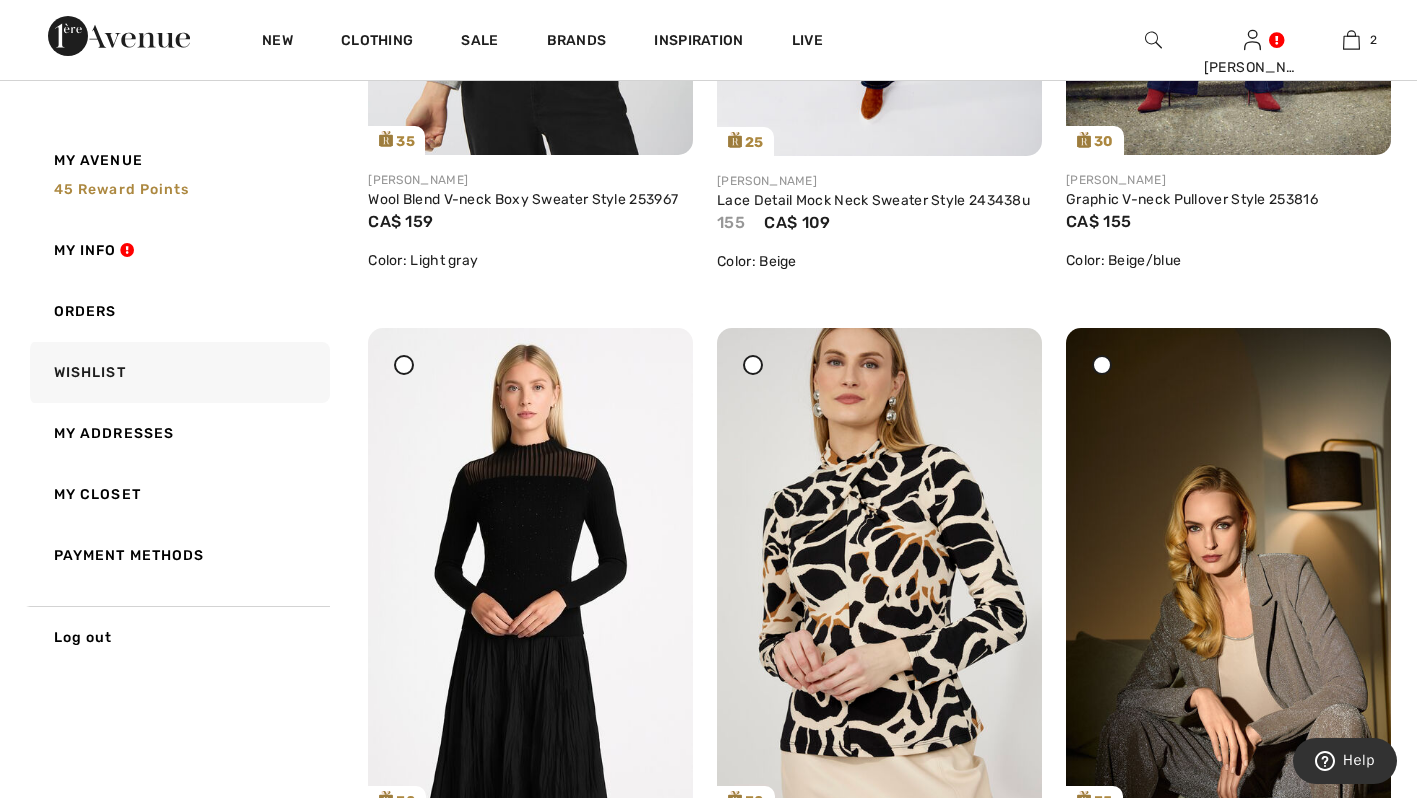 scroll, scrollTop: 682, scrollLeft: 0, axis: vertical 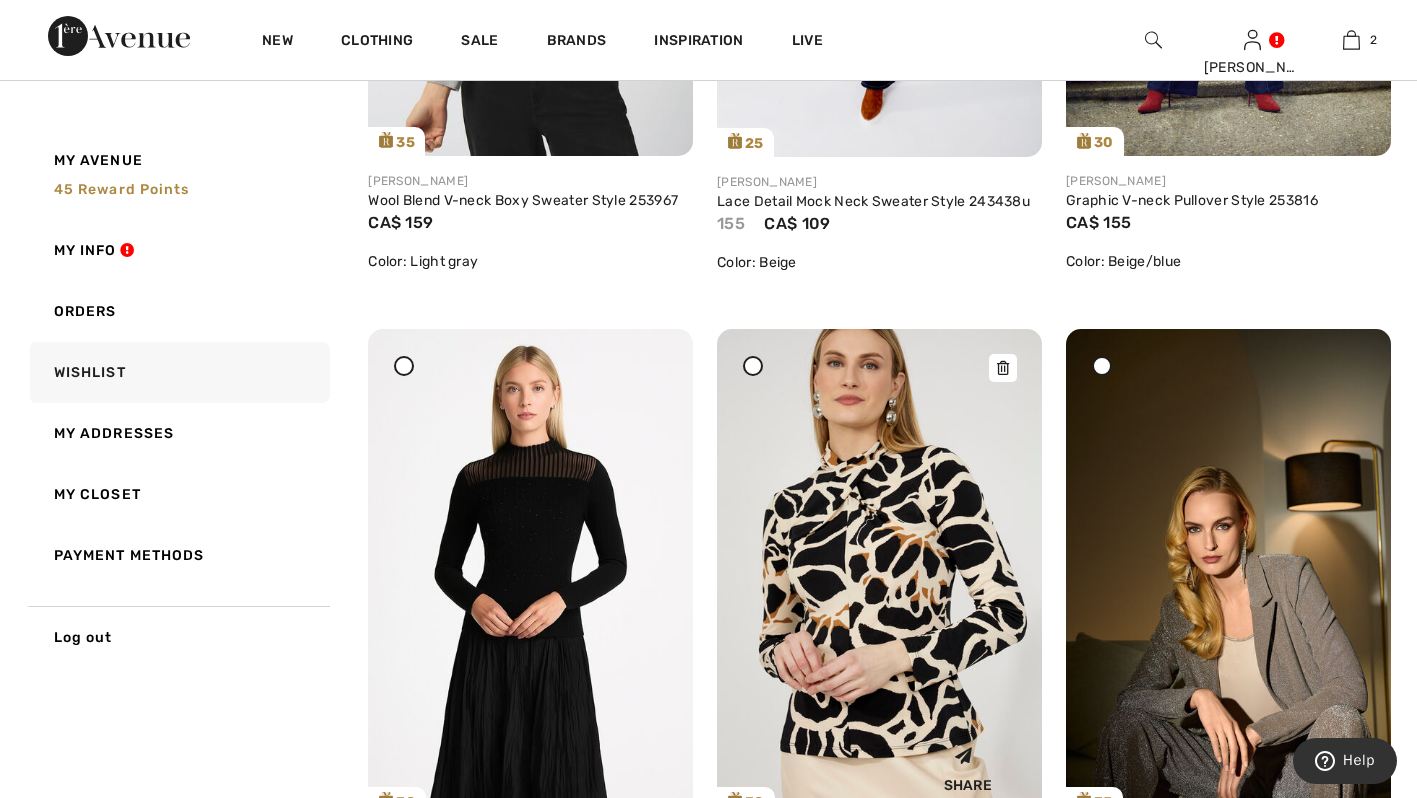 click at bounding box center [1003, 368] 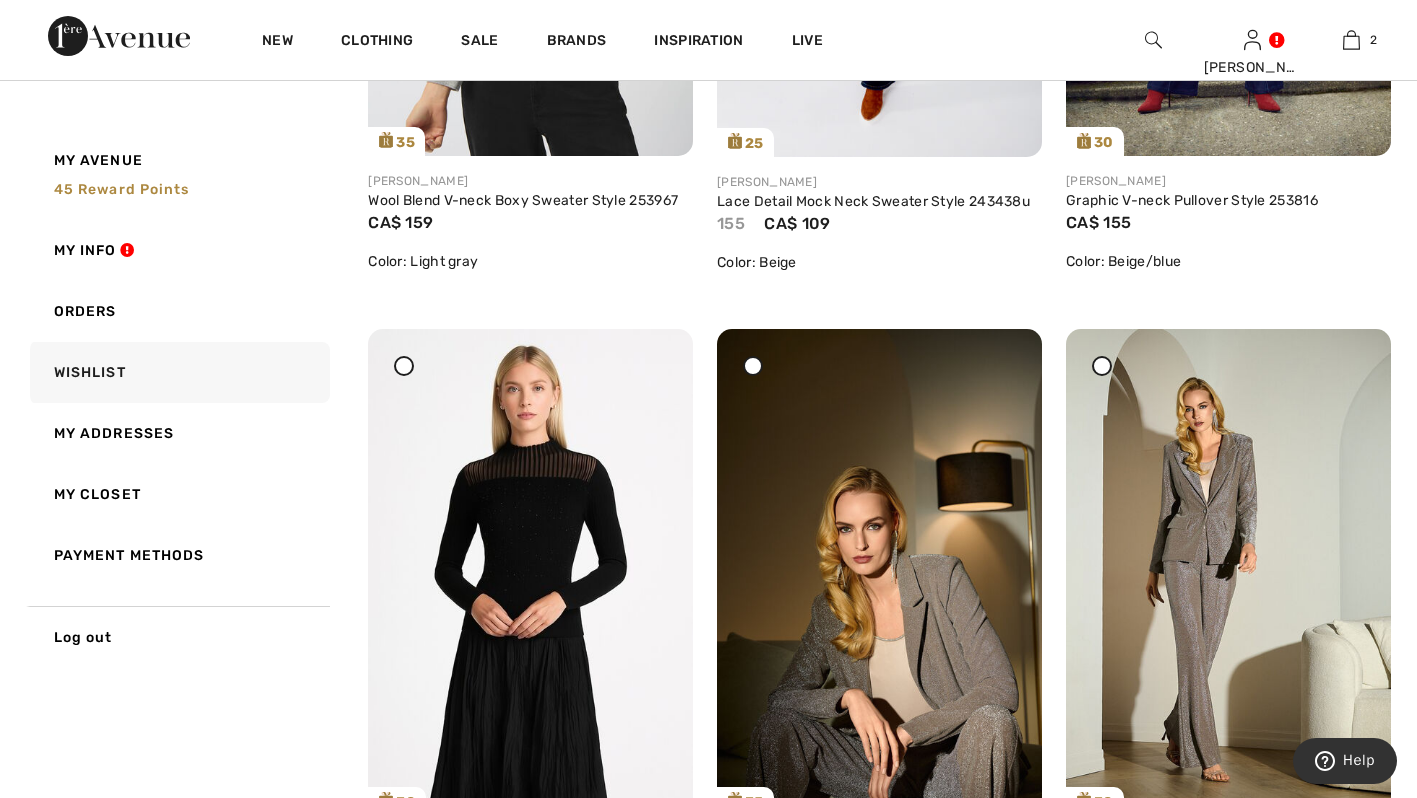 click on "My Avenue 45 Reward points My Info Orders Wishlist My Addresses My Closet Payment Methods
Log out
Wishlist
Select All Items
Delete Selected
9 Items
Date Added: Newest Date Added: Oldest Price: High to Low Price: Low to High Brand: A to Z Brand: Z to A
35
Share
[PERSON_NAME]
Wool Blend V-neck Boxy Sweater Style 253967
CA$ 159 Color: Light gray
Share
25
155" at bounding box center [708, 756] 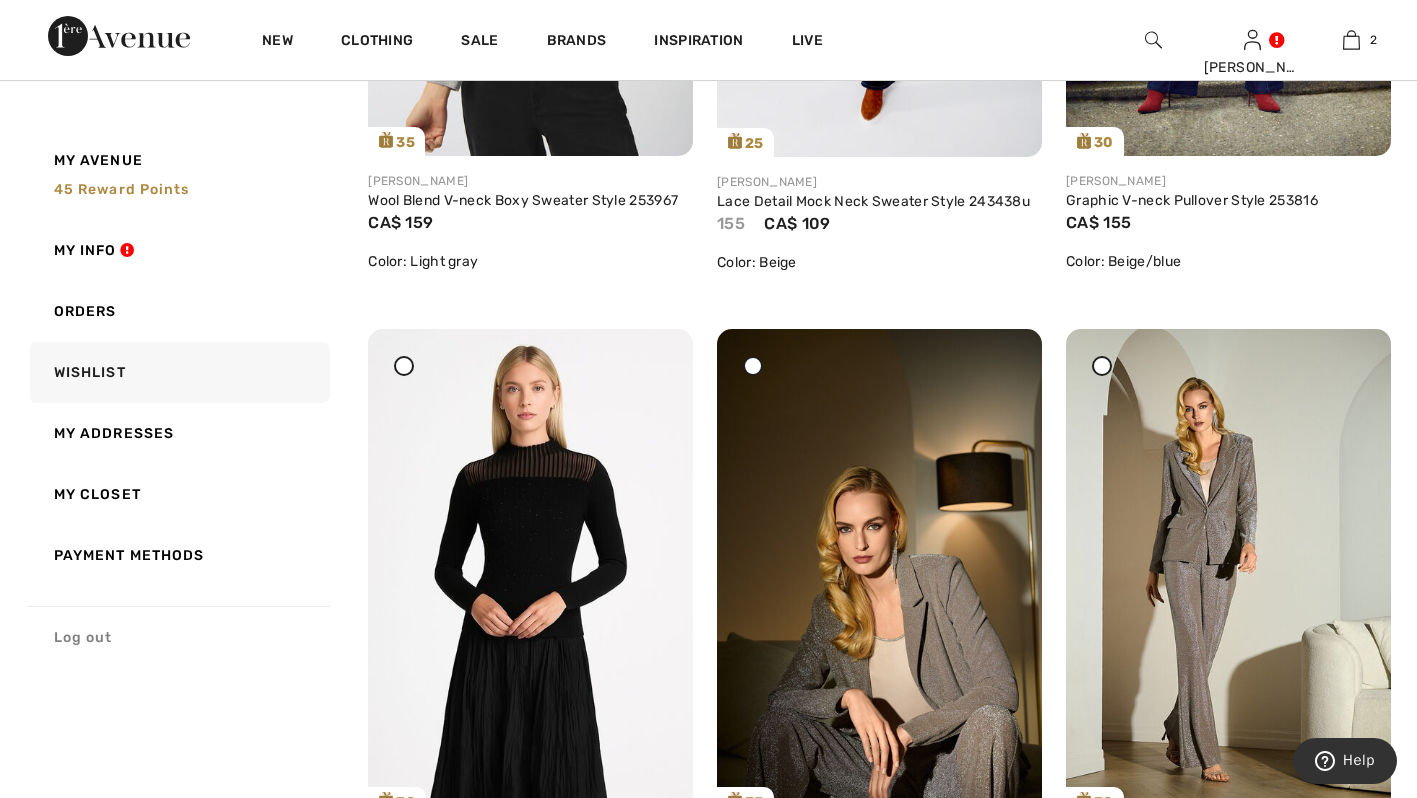 click on "Log out" at bounding box center [178, 637] 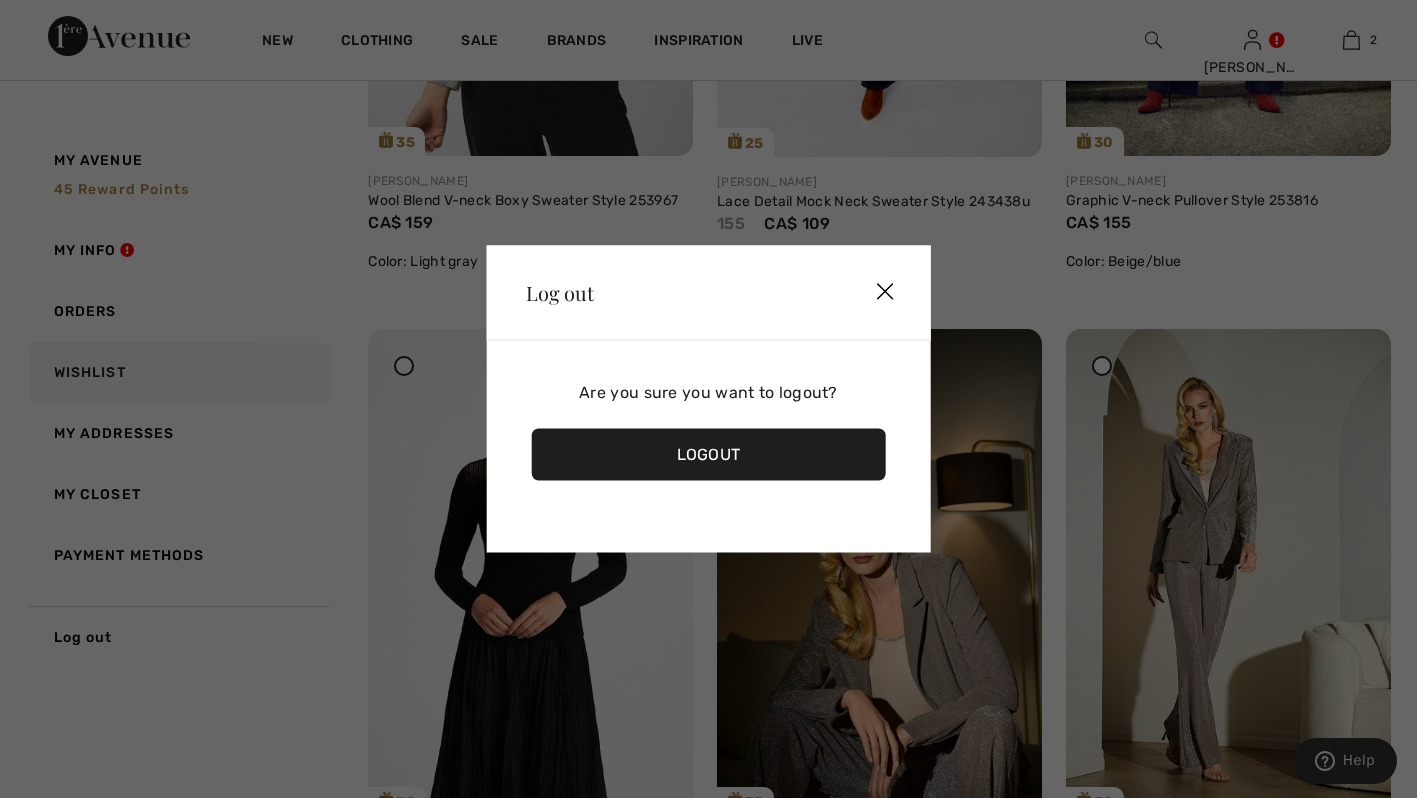 click at bounding box center (885, 293) 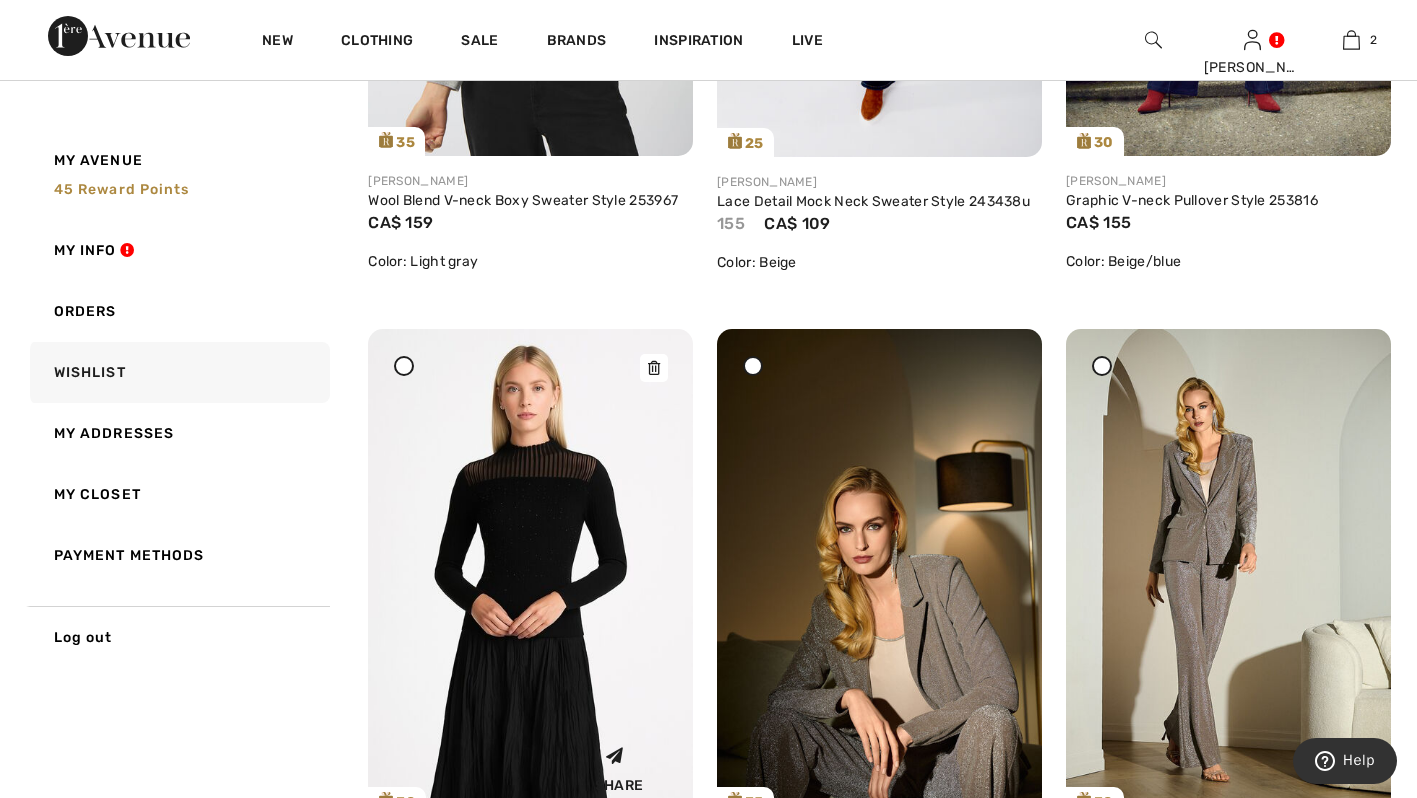 click at bounding box center [654, 368] 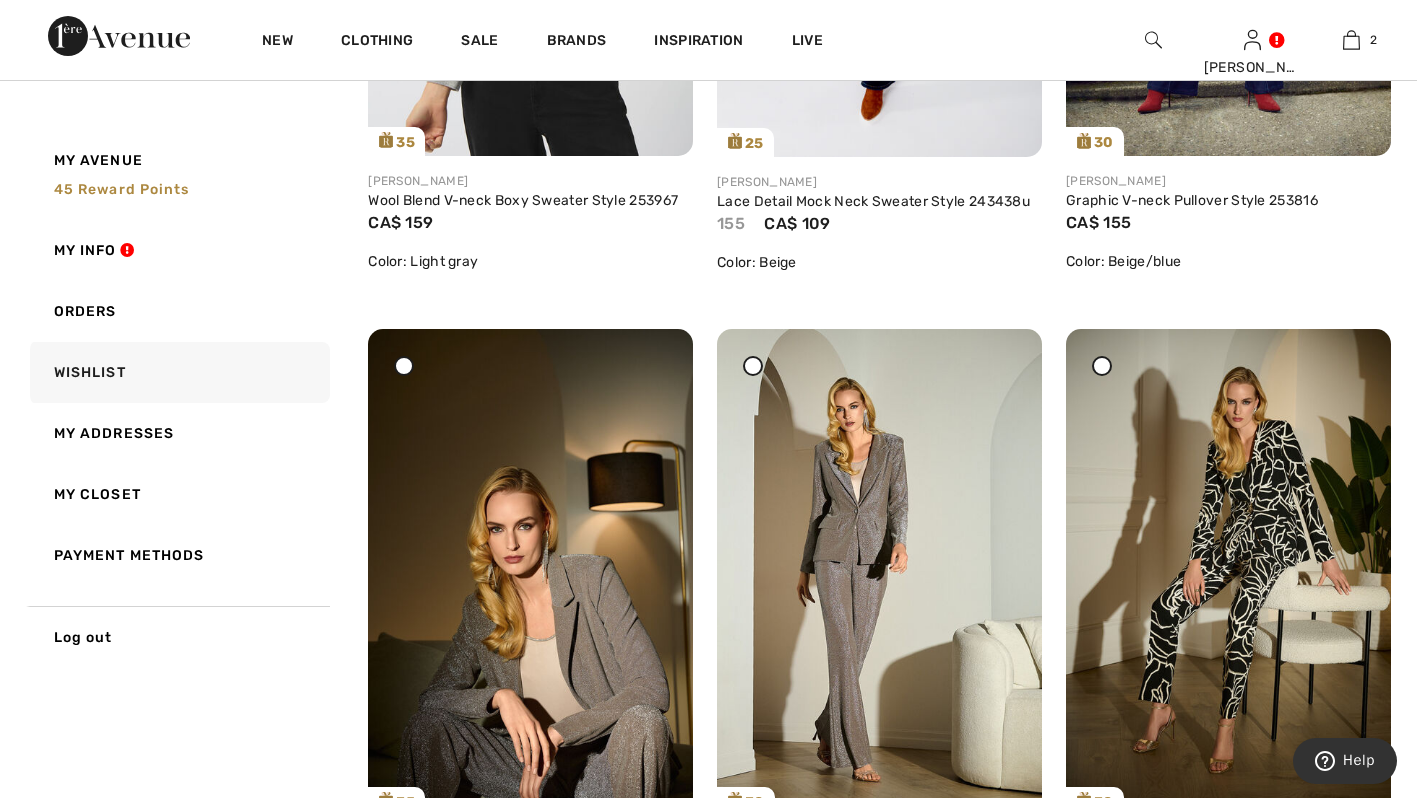 click on "My Avenue 45 Reward points My Info Orders Wishlist My Addresses My Closet Payment Methods
Log out
Wishlist
Select All Items
Delete Selected
8 Items
Date Added: Newest Date Added: Oldest Price: High to Low Price: Low to High Brand: A to Z Brand: Z to A
35
Share
[PERSON_NAME]
Wool Blend V-neck Boxy Sweater Style 253967
CA$ 159 Color: Light gray
Share
25
155" at bounding box center [708, 756] 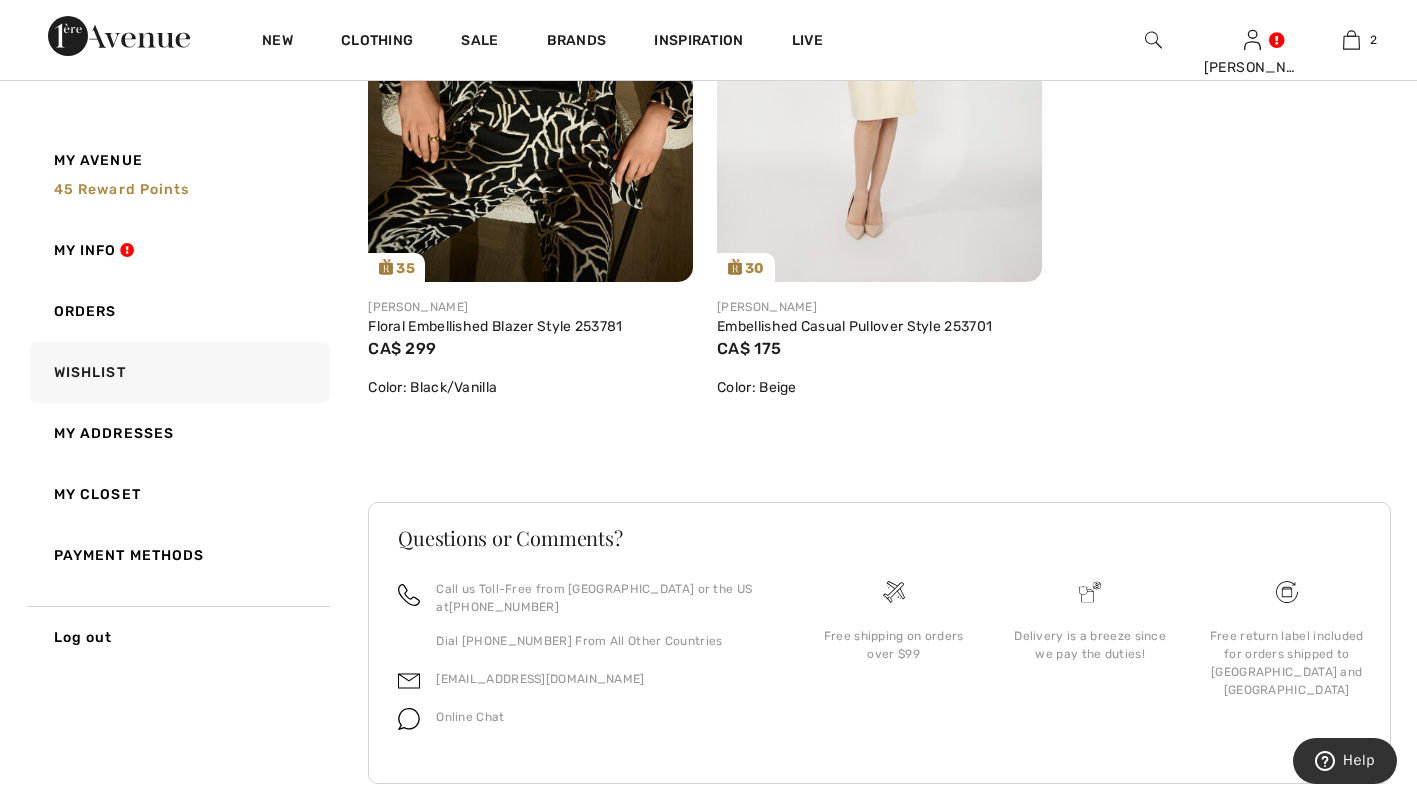 scroll, scrollTop: 1911, scrollLeft: 0, axis: vertical 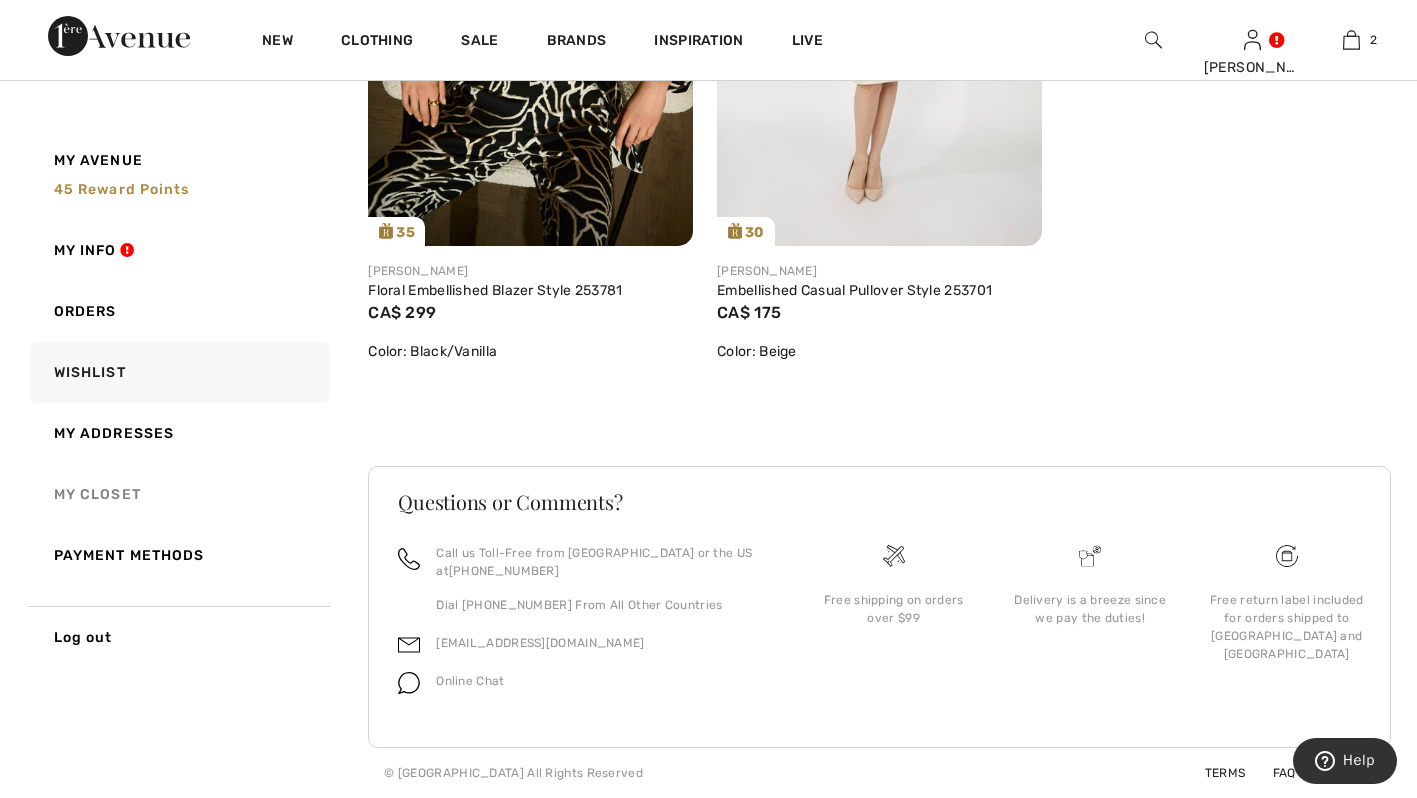 click on "My Closet" at bounding box center (178, 494) 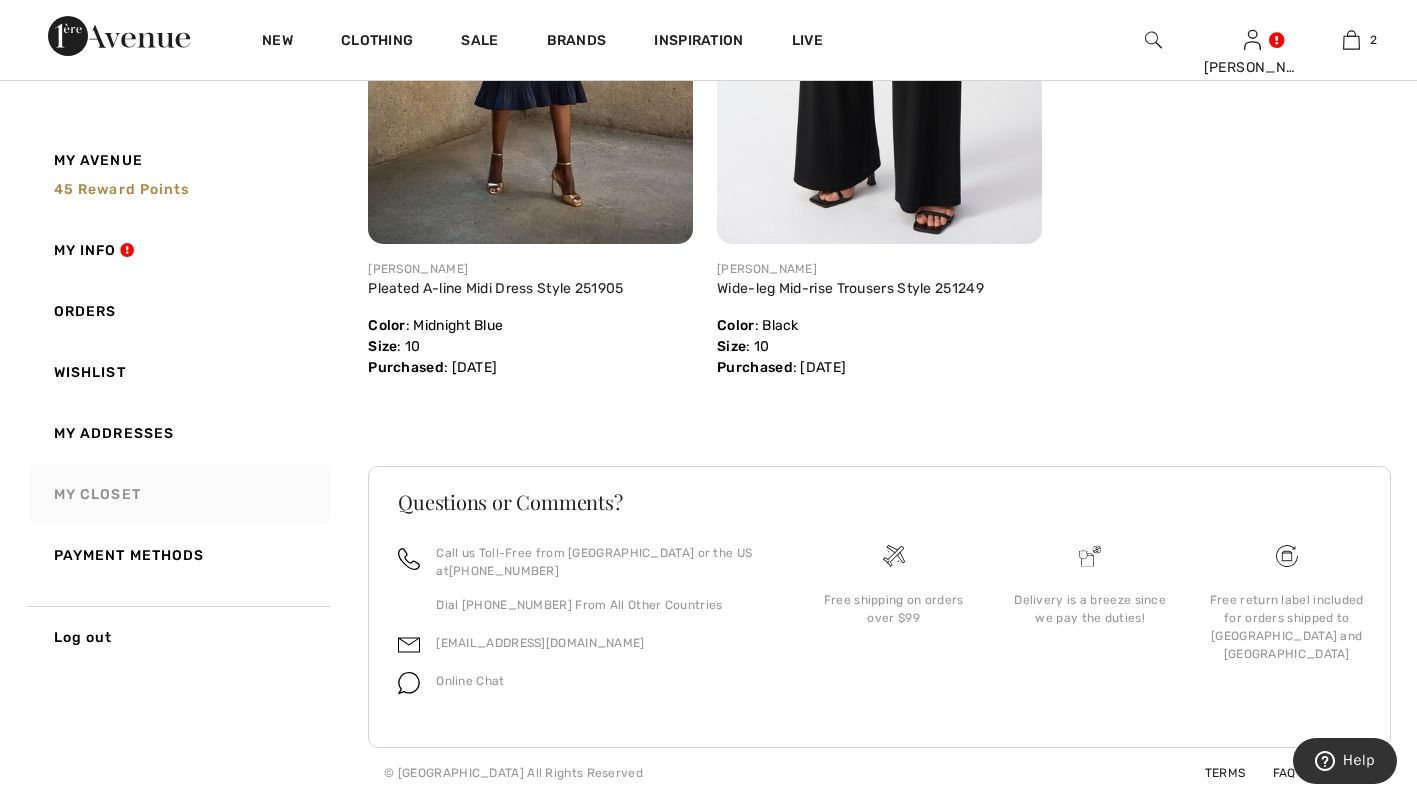 scroll, scrollTop: 594, scrollLeft: 0, axis: vertical 